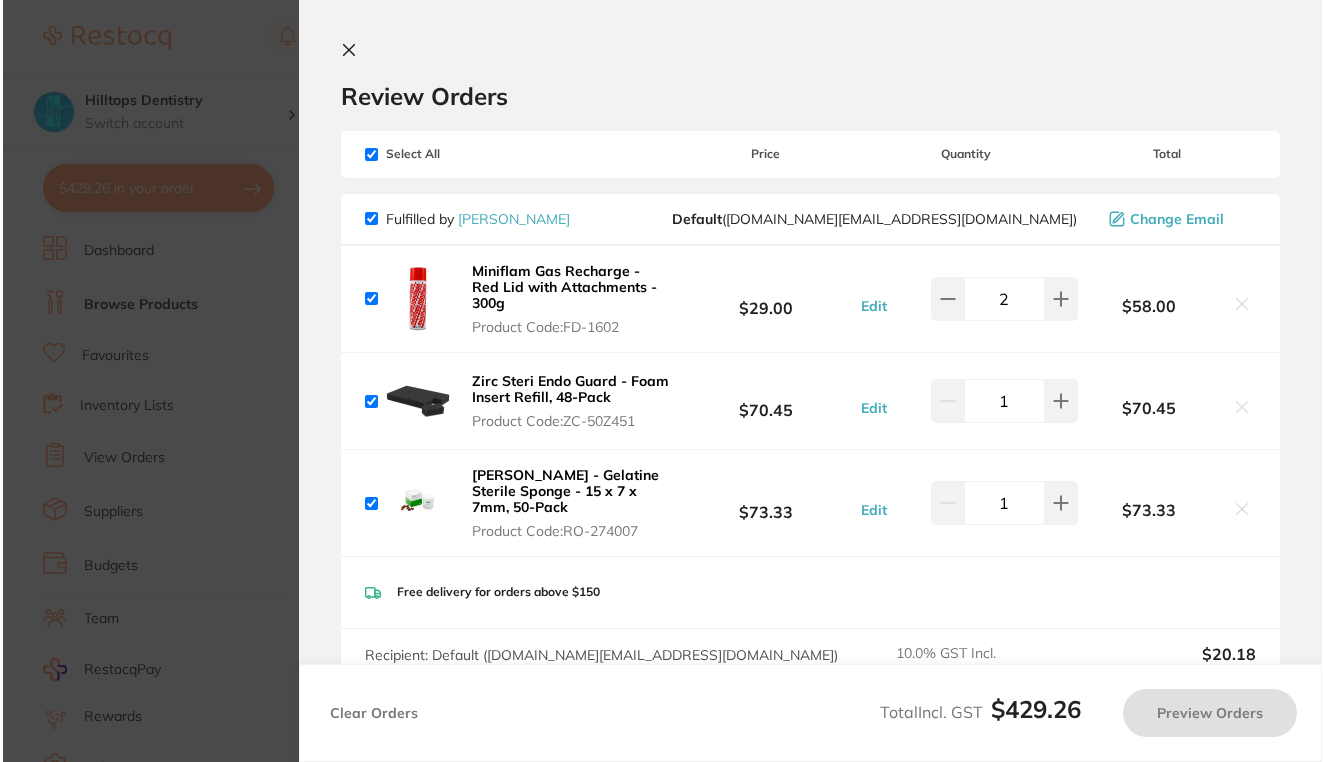 scroll, scrollTop: 0, scrollLeft: 0, axis: both 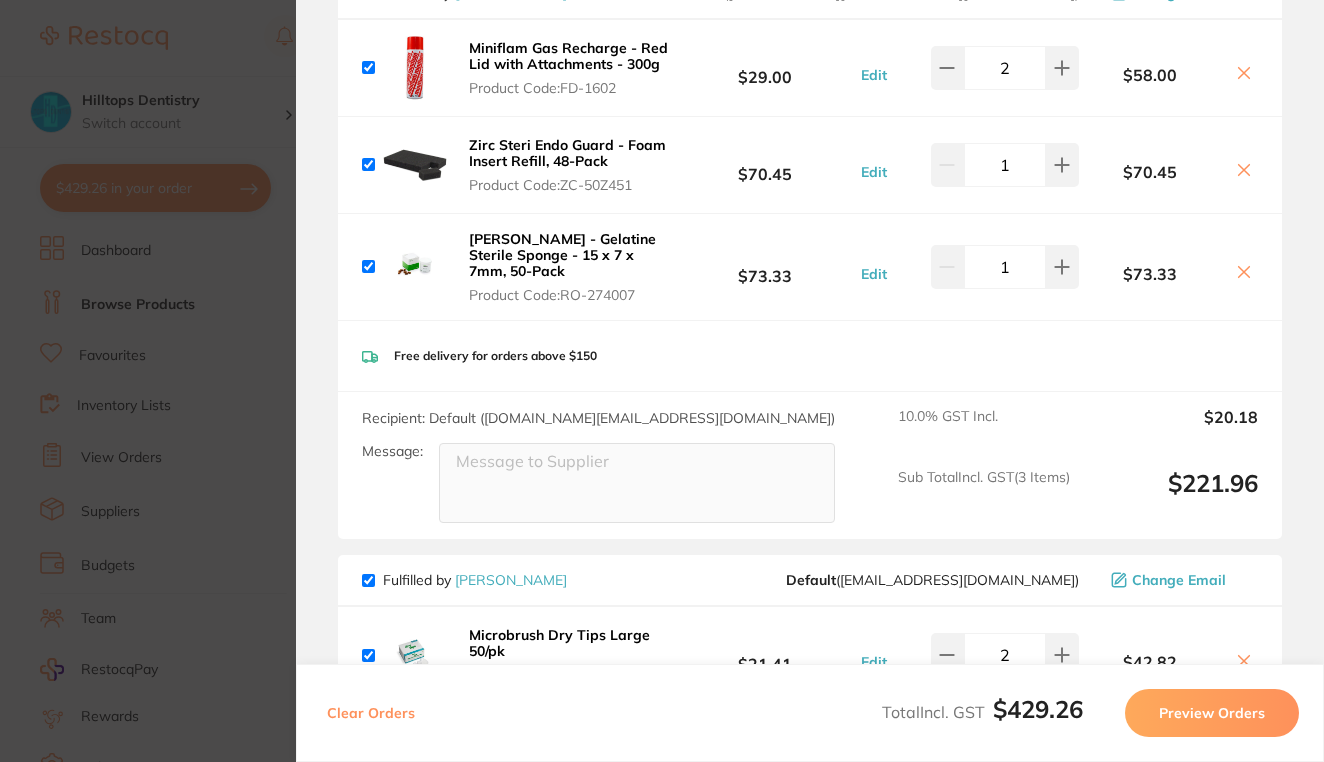 click on "Update RRP Set your pre negotiated price for this item. Item Agreed RRP (excl. GST) --   Update as new default RRP Update RRP Review Orders Your orders are being processed and we will notify you once we have placed the orders. You may close this window Back to Preview Orders [DATE] 17:07 [PERSON_NAME] # 86254 [PERSON_NAME] # 83124 Amalgadent # 87456 Origin Dental # 86261 Deliver To [PERSON_NAME] ( Hilltops Dentistry ) [STREET_ADDRESS][PERSON_NAME]  (02) 6382 2500 [EMAIL_ADDRESS][DOMAIN_NAME] Select All Price Quantity Total Fulfilled by   [PERSON_NAME] Default ( [DOMAIN_NAME][EMAIL_ADDRESS][DOMAIN_NAME] ) Change Email   Miniflam Gas Recharge - Red Lid with Attachments - 300g   Product Code:  FD-1602     $29.00 Edit     2         $58.00   Zirc Steri Endo Guard - Foam Insert Refill, 48-Pack   Product Code:  ZC-50Z451     $70.45 Edit     1         $70.45   Roeko Gelatamp - Gelatine Sterile Sponge - 15 x 7 x 7mm, 50-Pack   Product Code:  RO-274007     $73.33 Edit     1         $73.33     FD-1602" at bounding box center (662, 381) 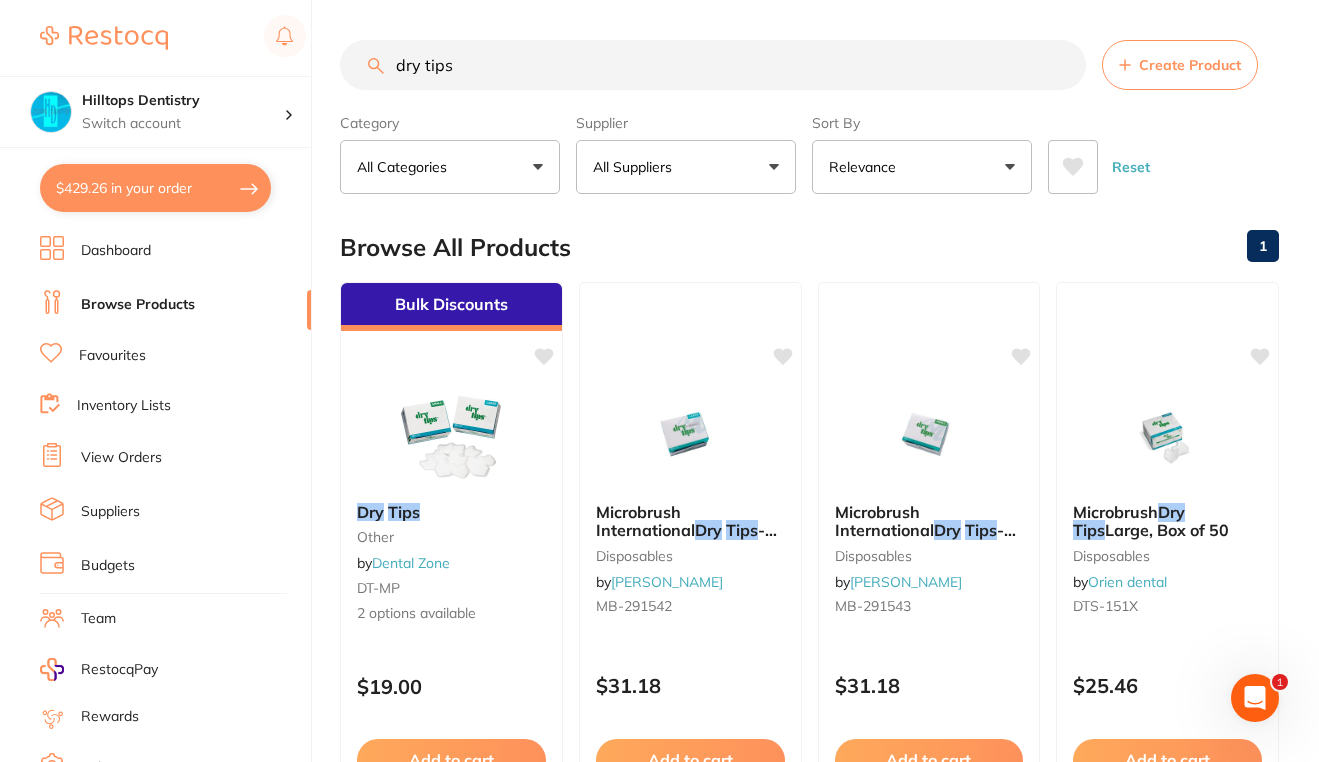 scroll, scrollTop: 0, scrollLeft: 0, axis: both 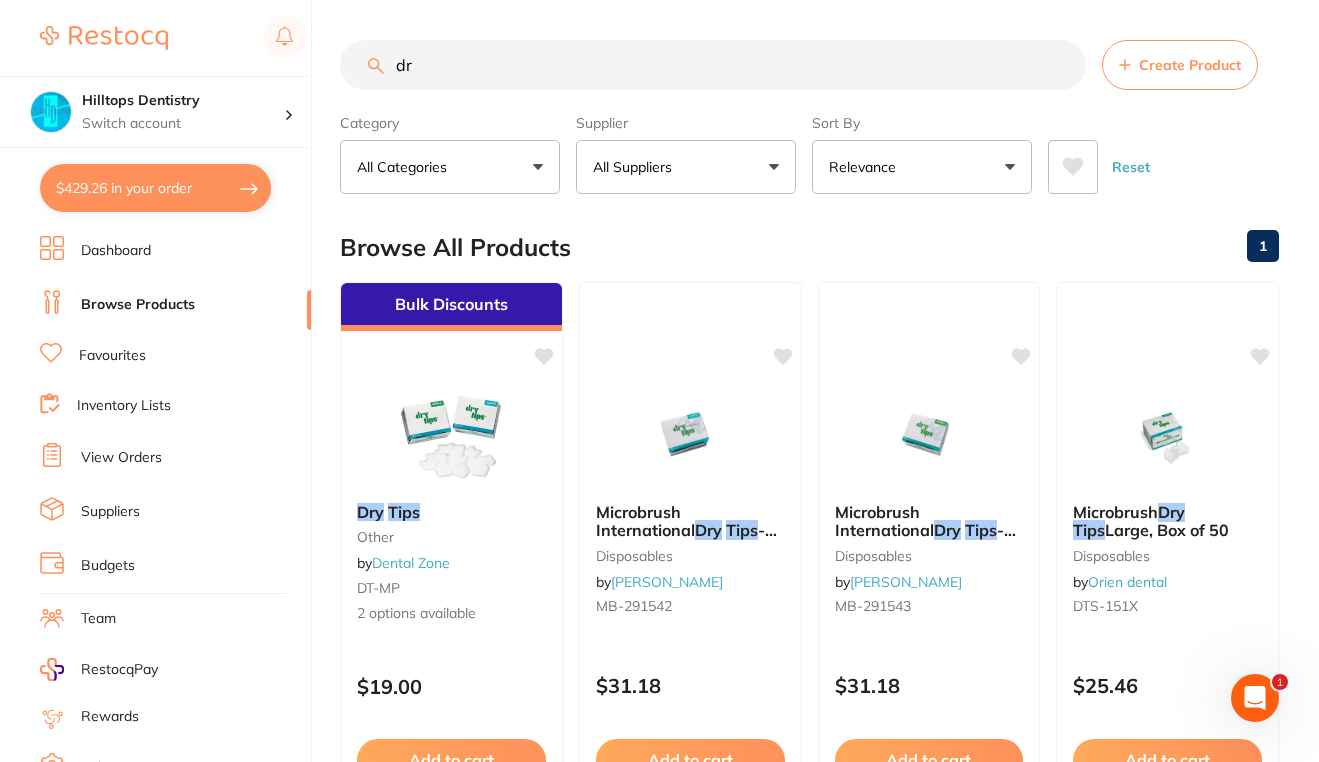 type on "d" 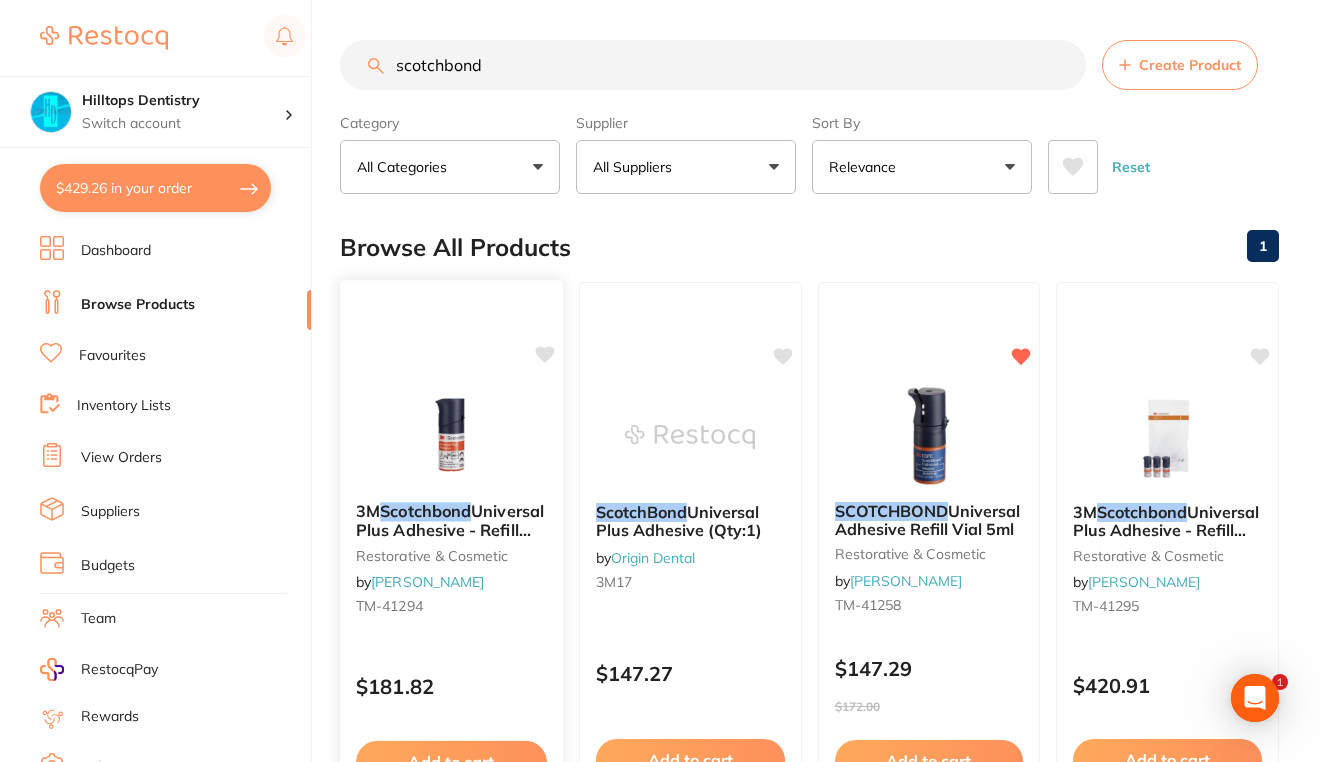 scroll, scrollTop: 0, scrollLeft: 0, axis: both 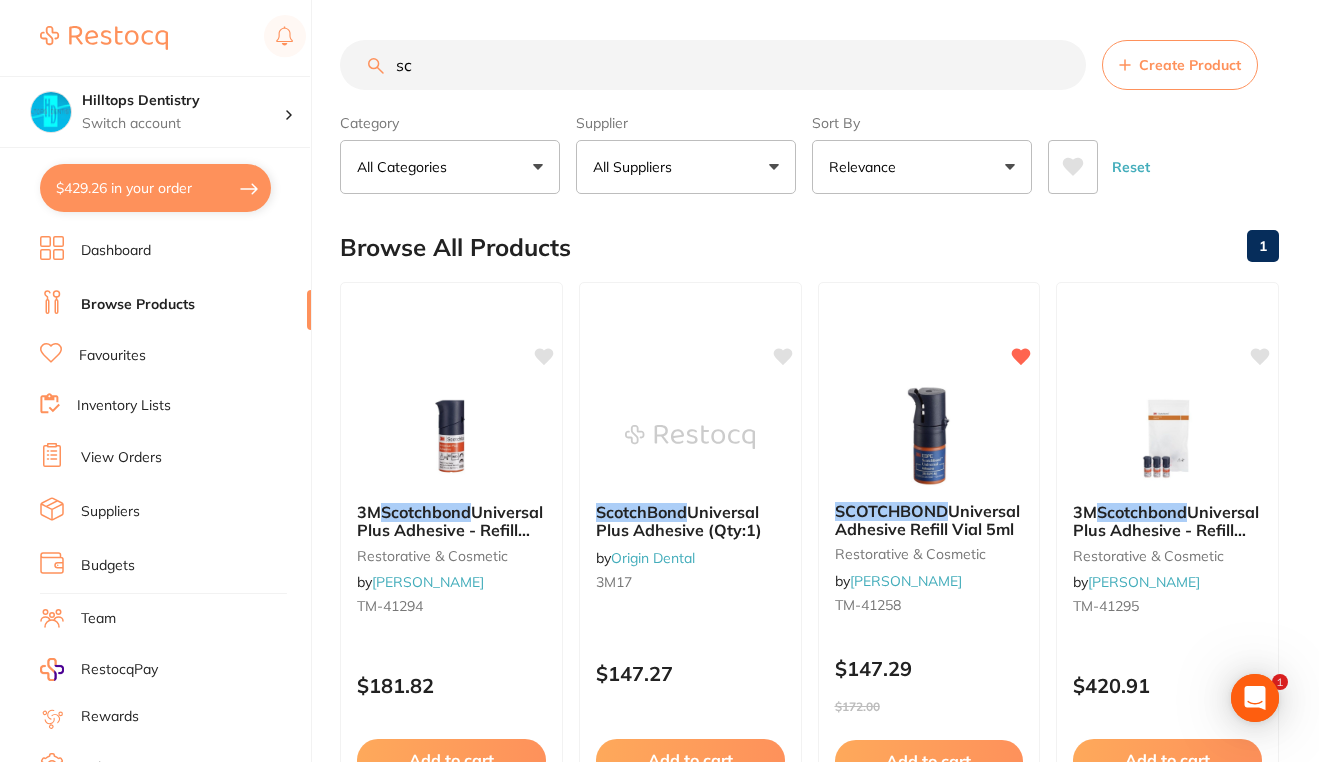 type on "s" 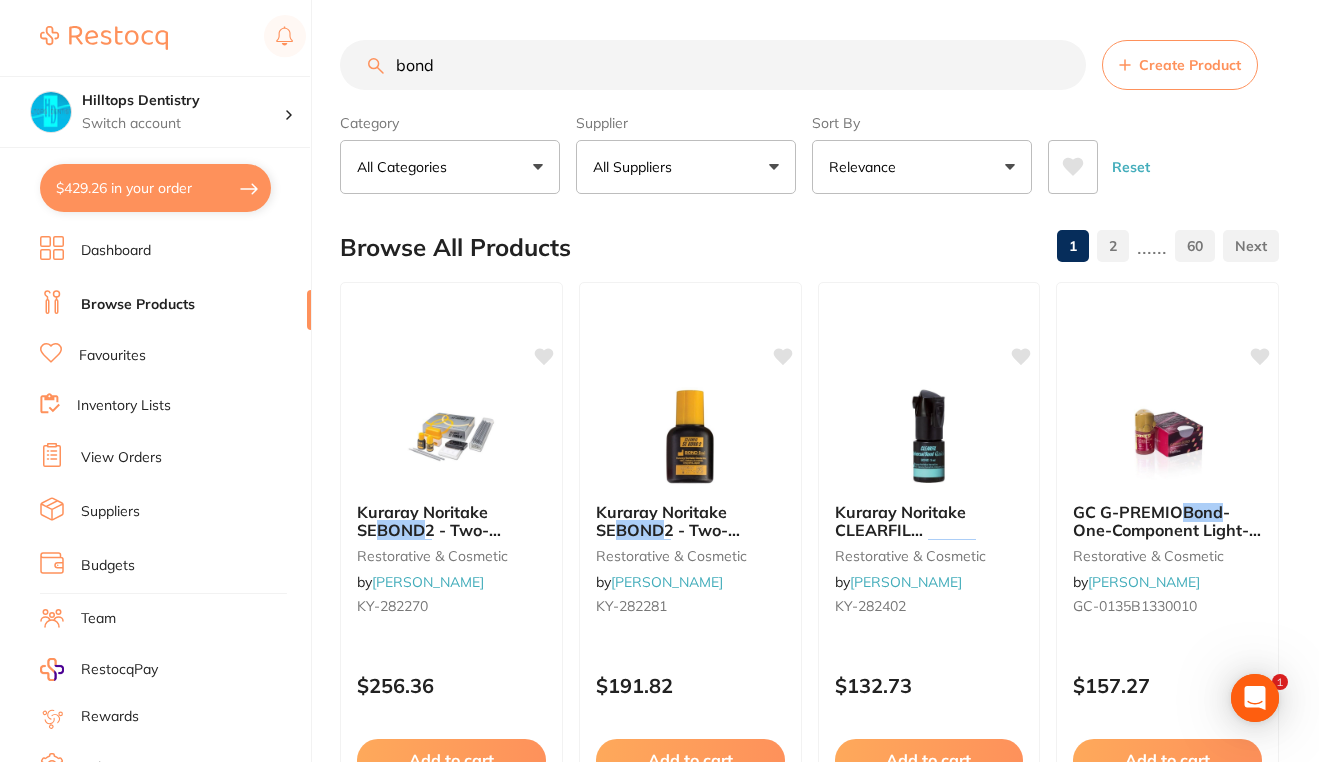scroll, scrollTop: 0, scrollLeft: 0, axis: both 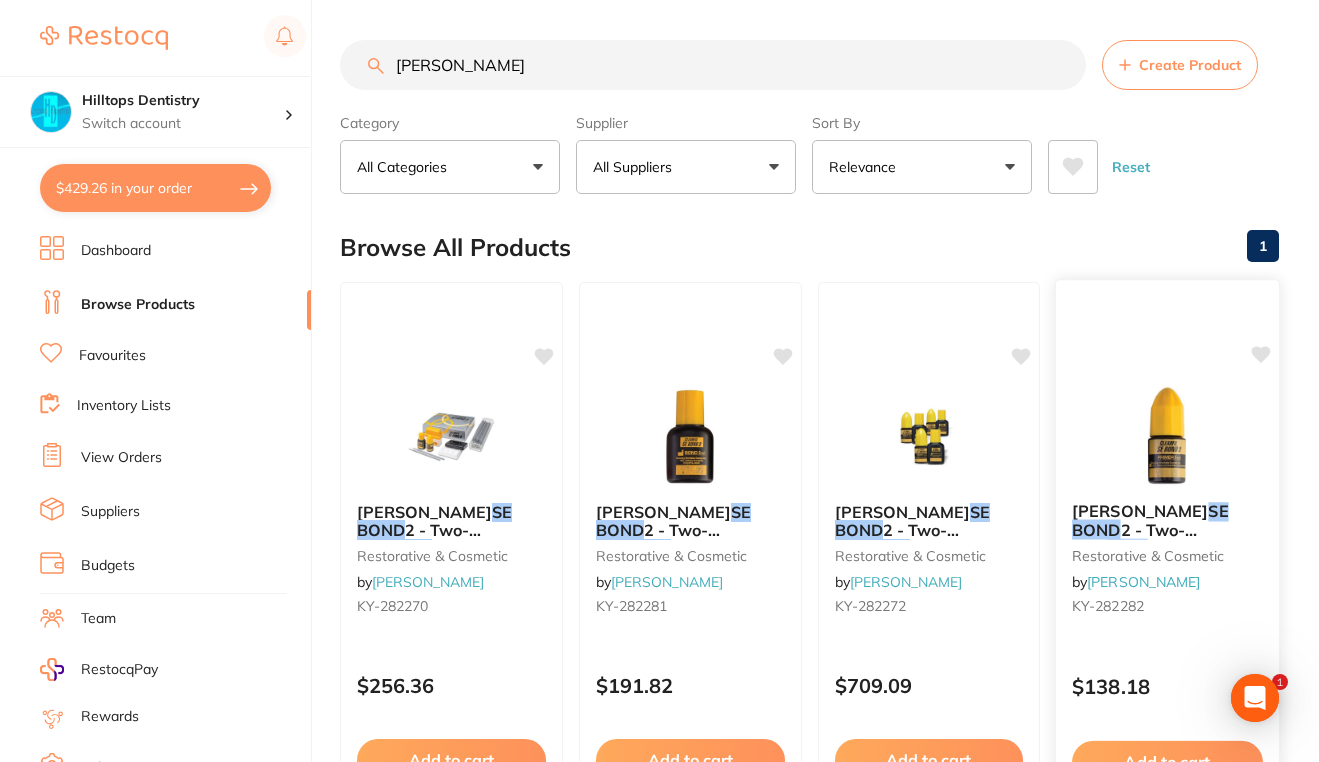 click at bounding box center (1167, 435) 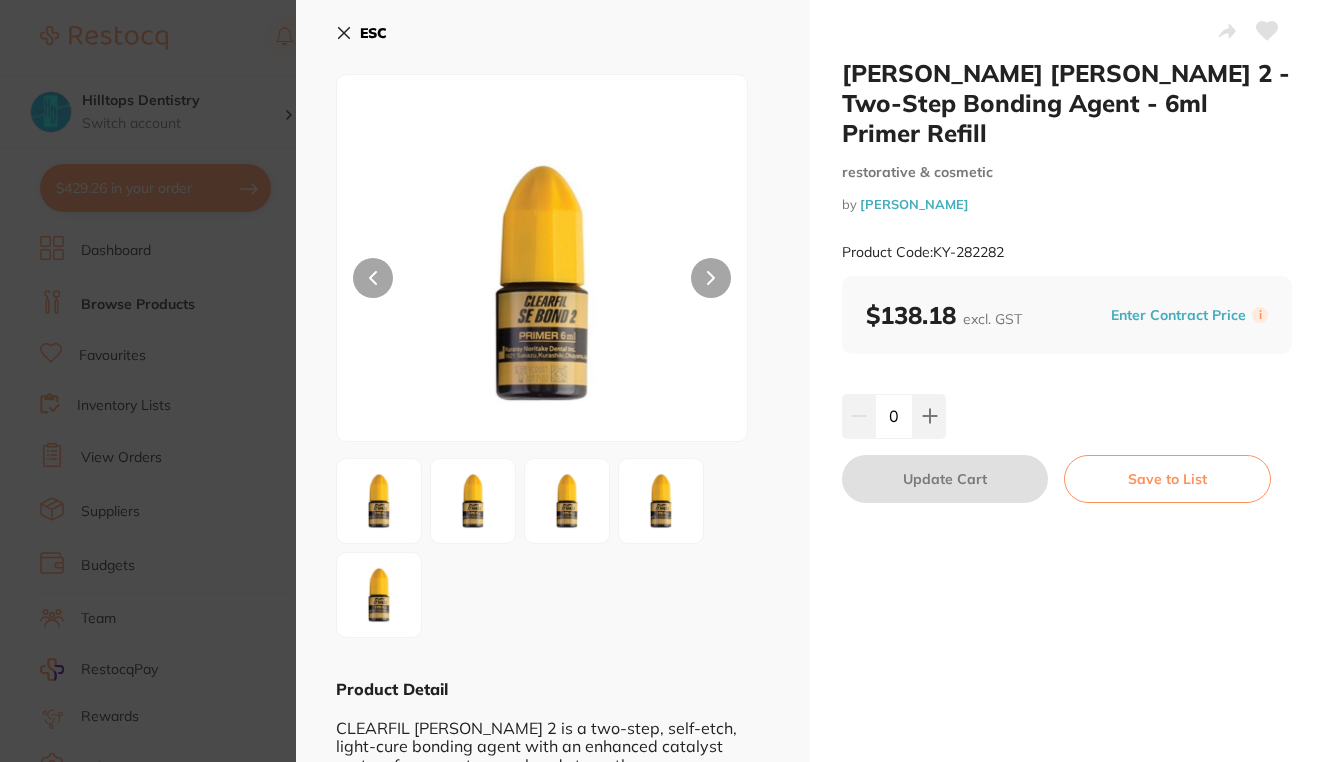 scroll, scrollTop: 0, scrollLeft: 0, axis: both 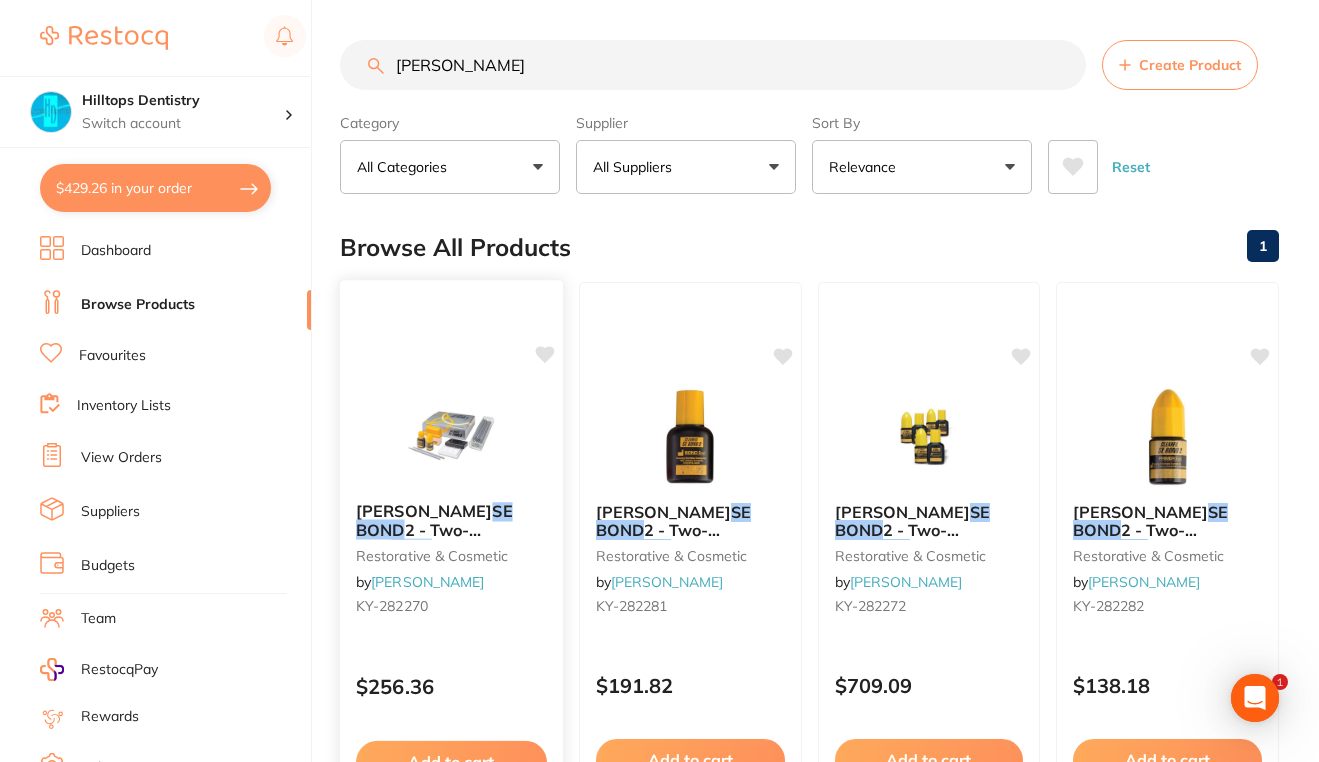 click at bounding box center (451, 435) 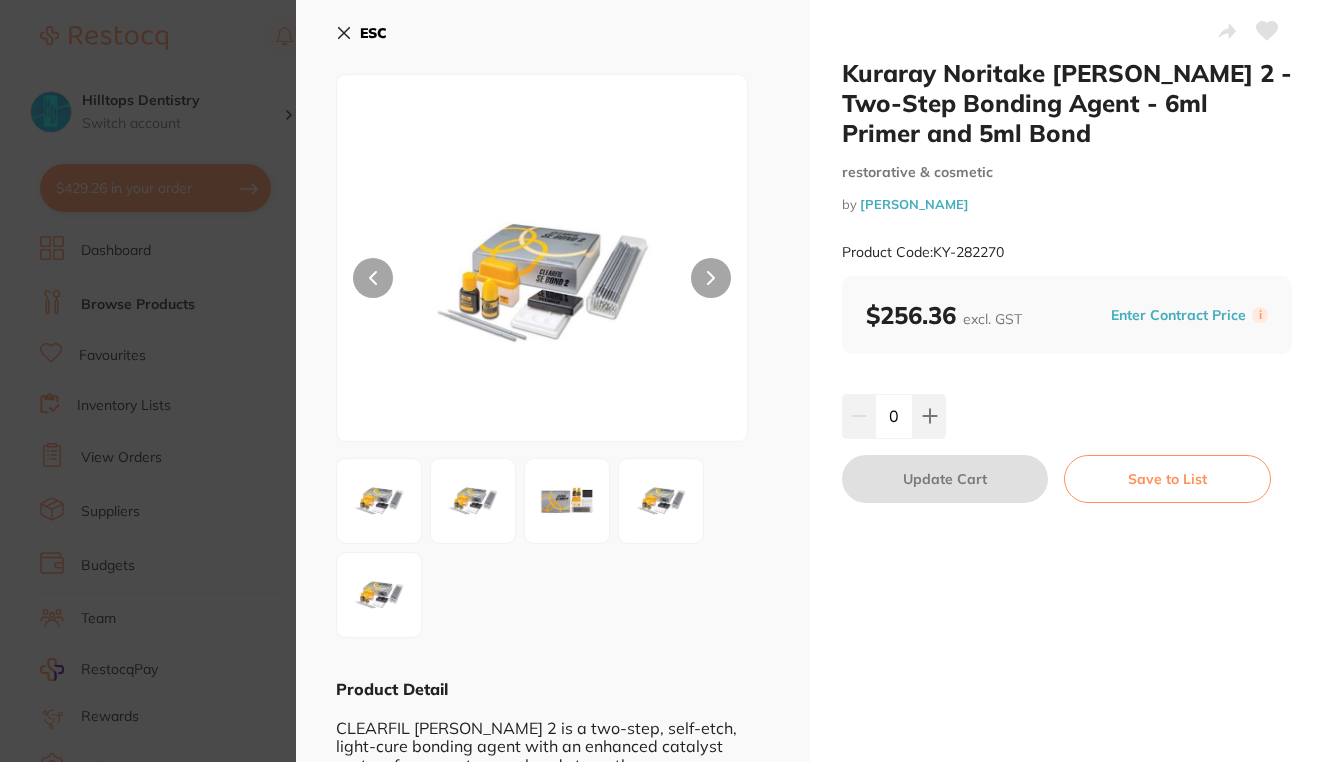 scroll, scrollTop: 0, scrollLeft: 0, axis: both 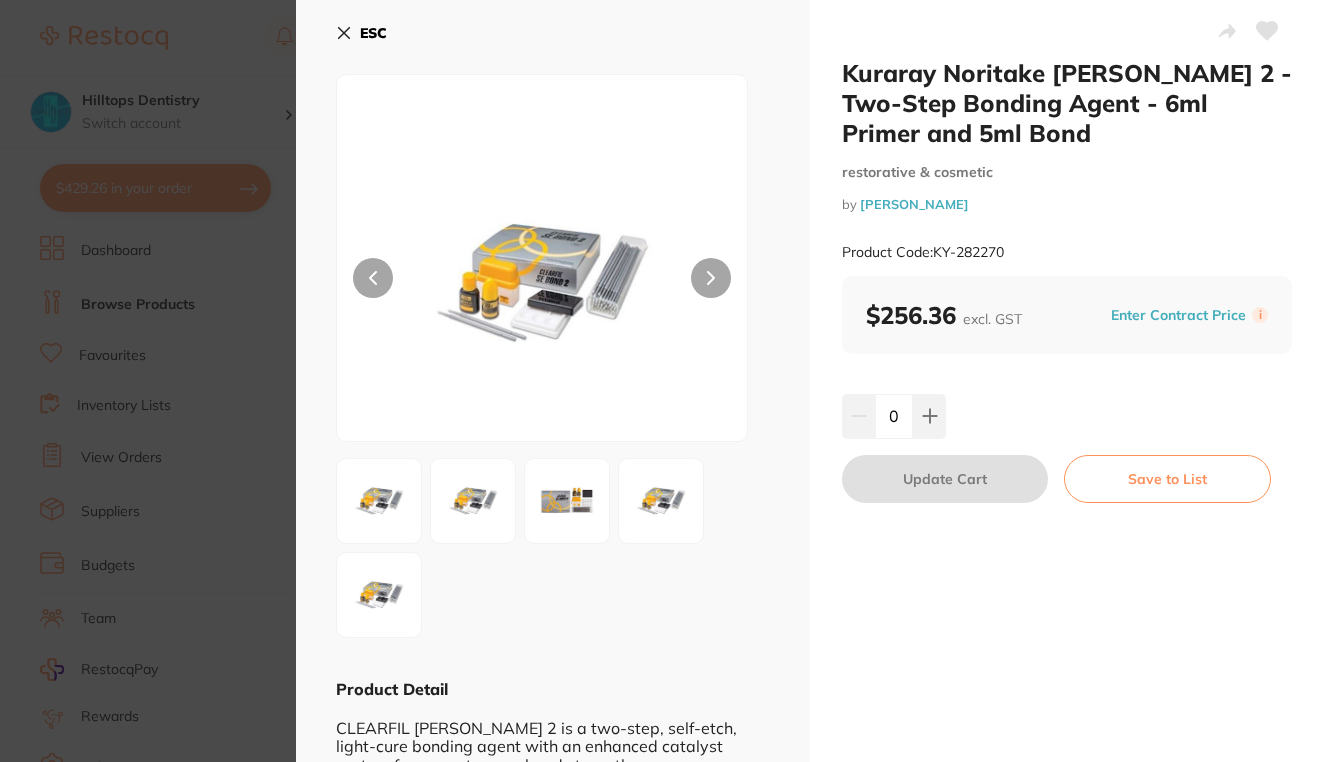 click at bounding box center [567, 501] 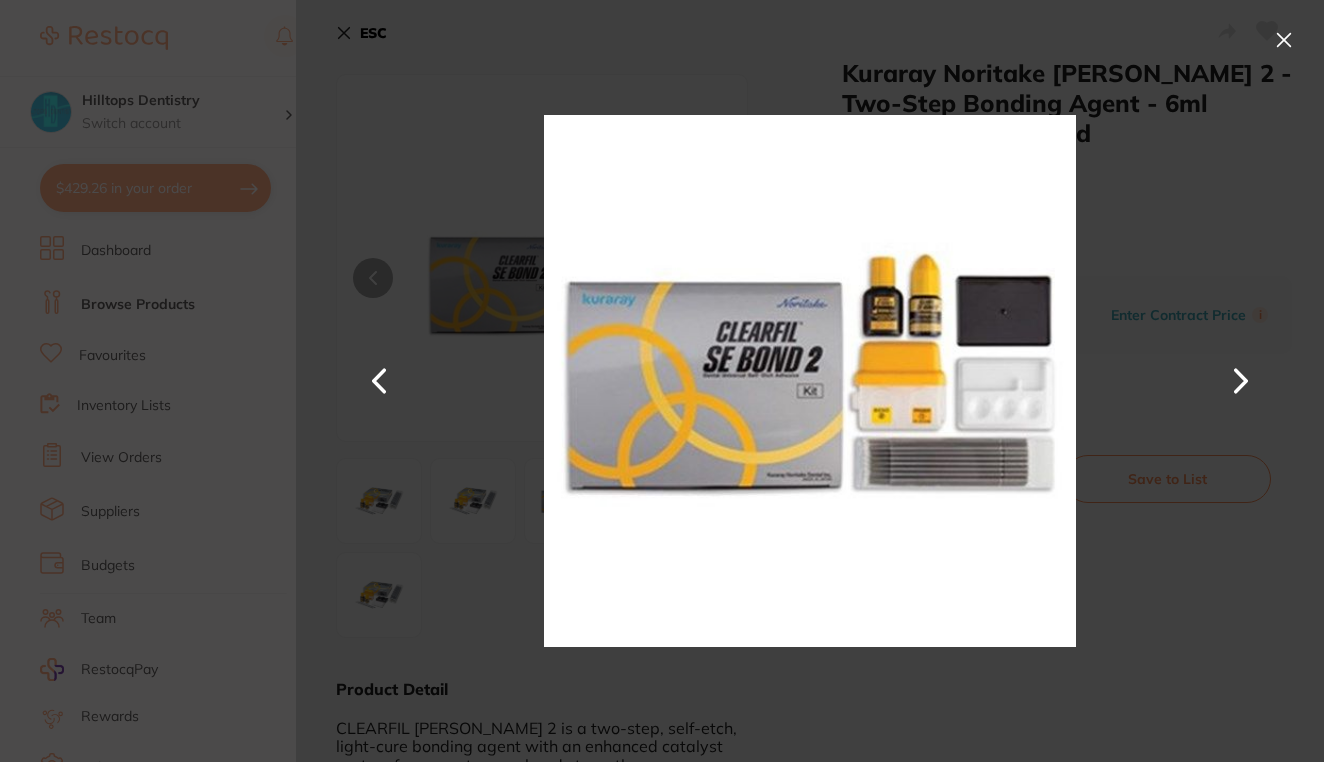 scroll, scrollTop: 0, scrollLeft: 0, axis: both 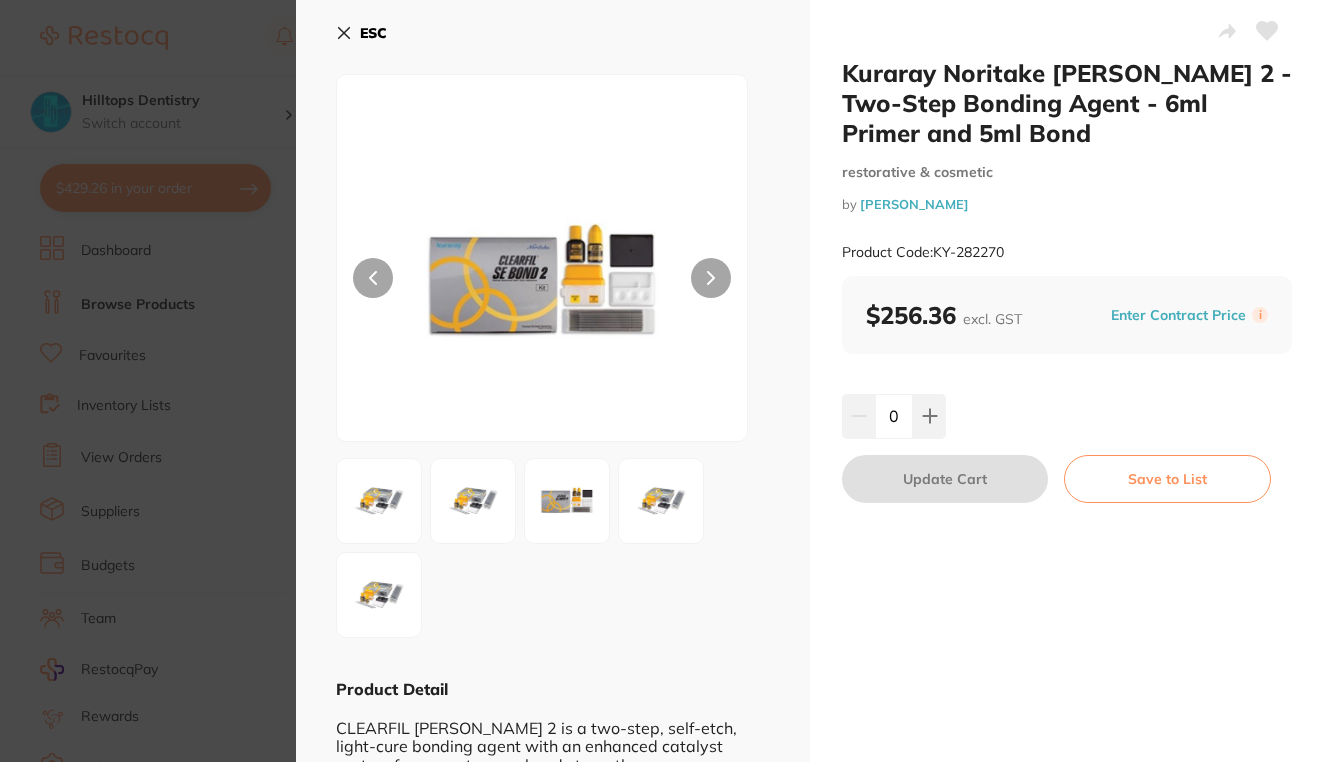 click 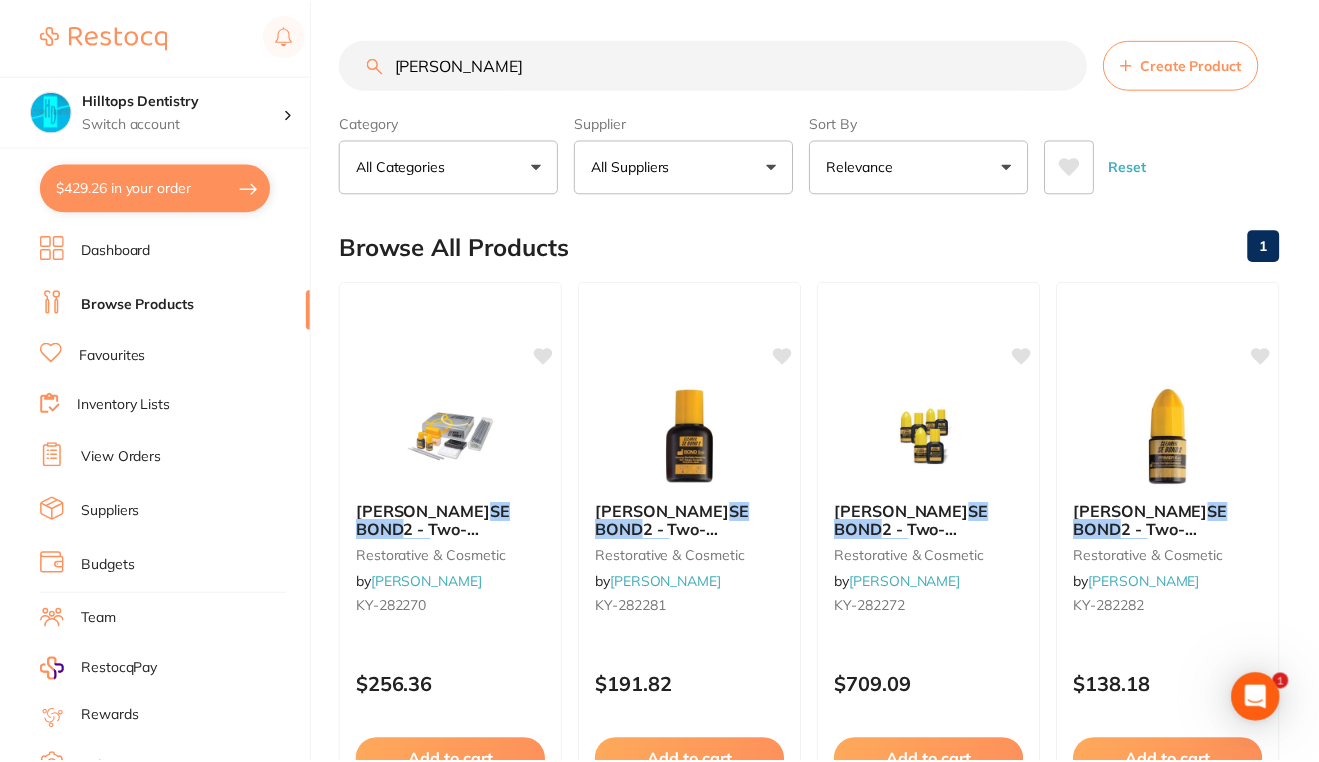 scroll, scrollTop: 11, scrollLeft: 0, axis: vertical 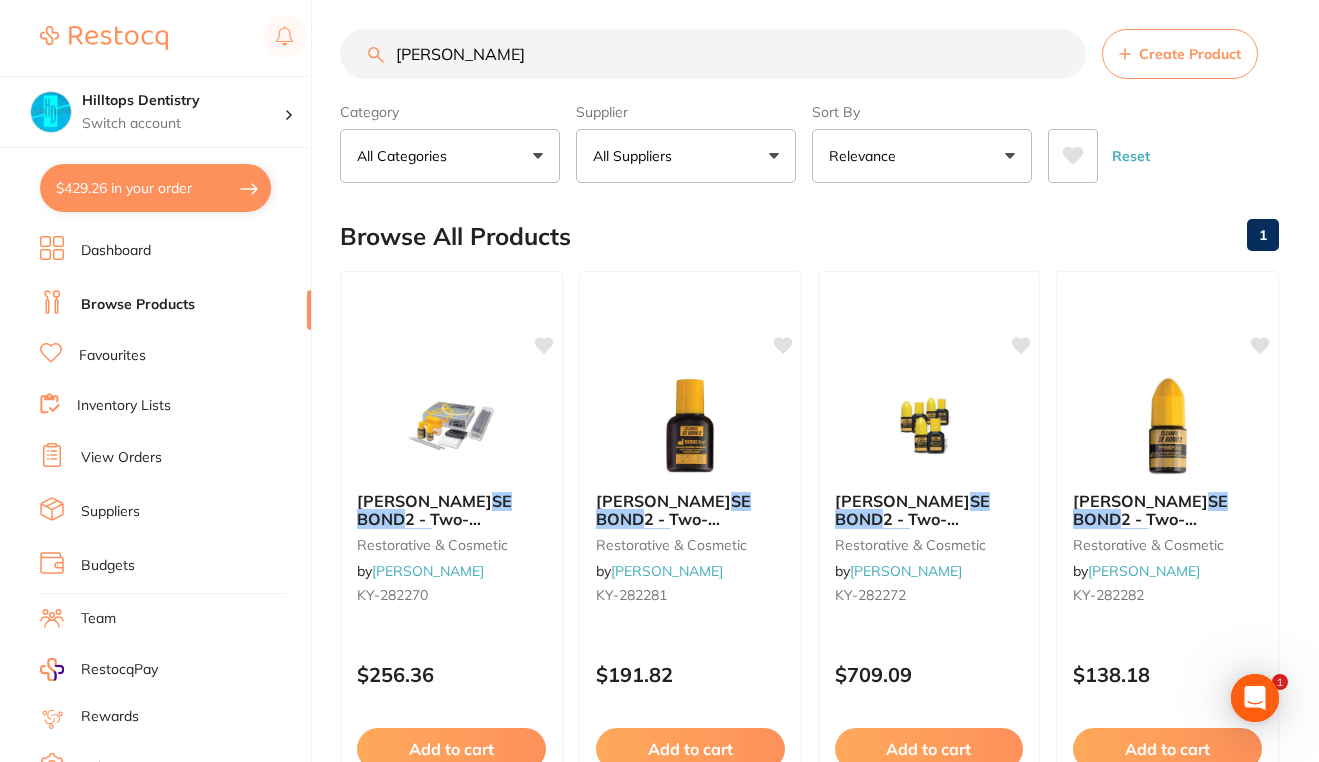 click on "[PERSON_NAME]" at bounding box center [713, 54] 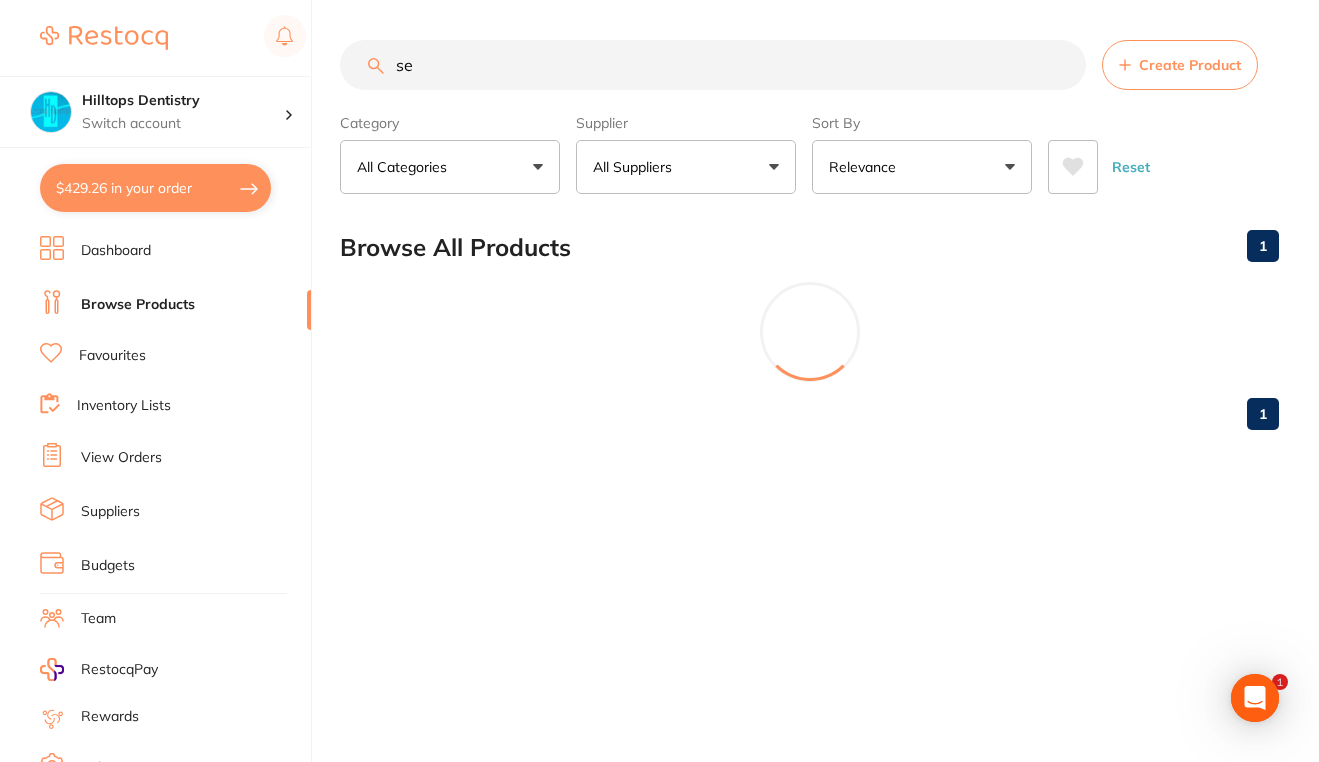 scroll, scrollTop: 0, scrollLeft: 0, axis: both 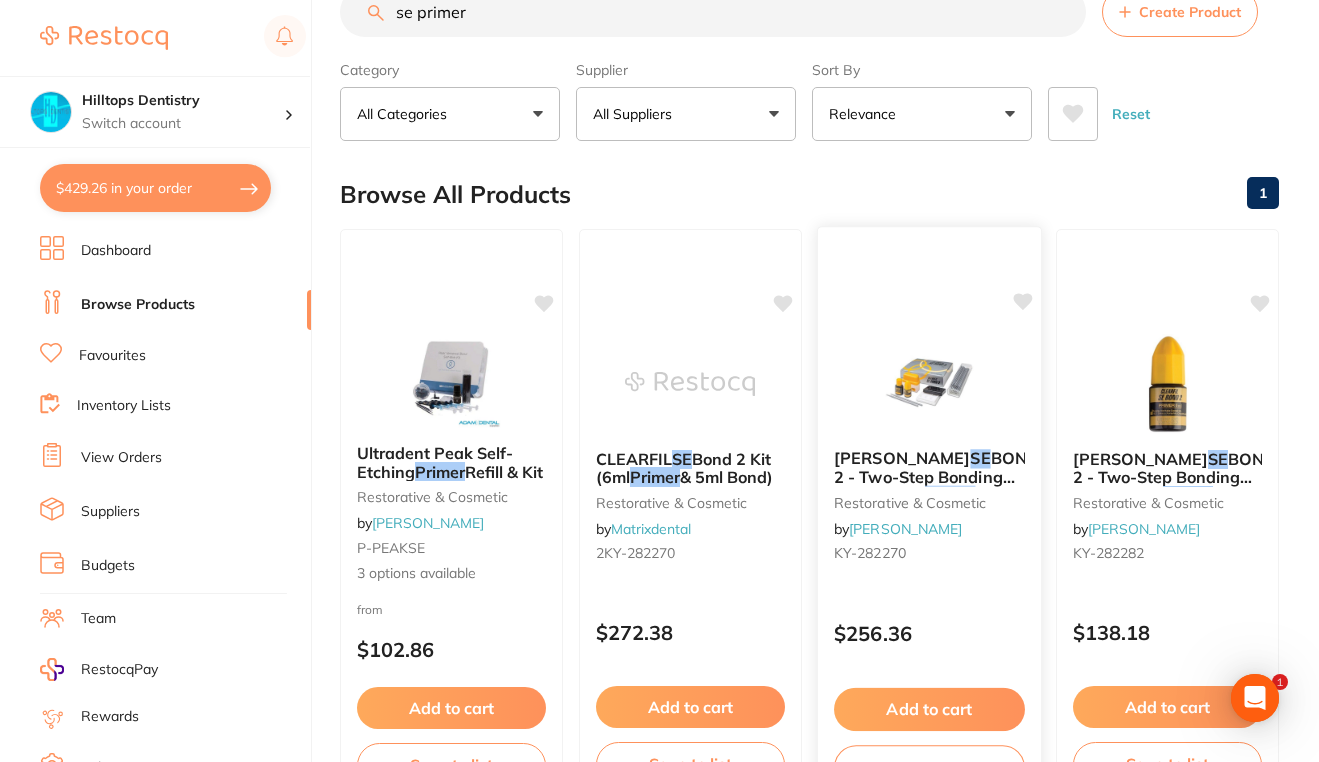 type on "se primer" 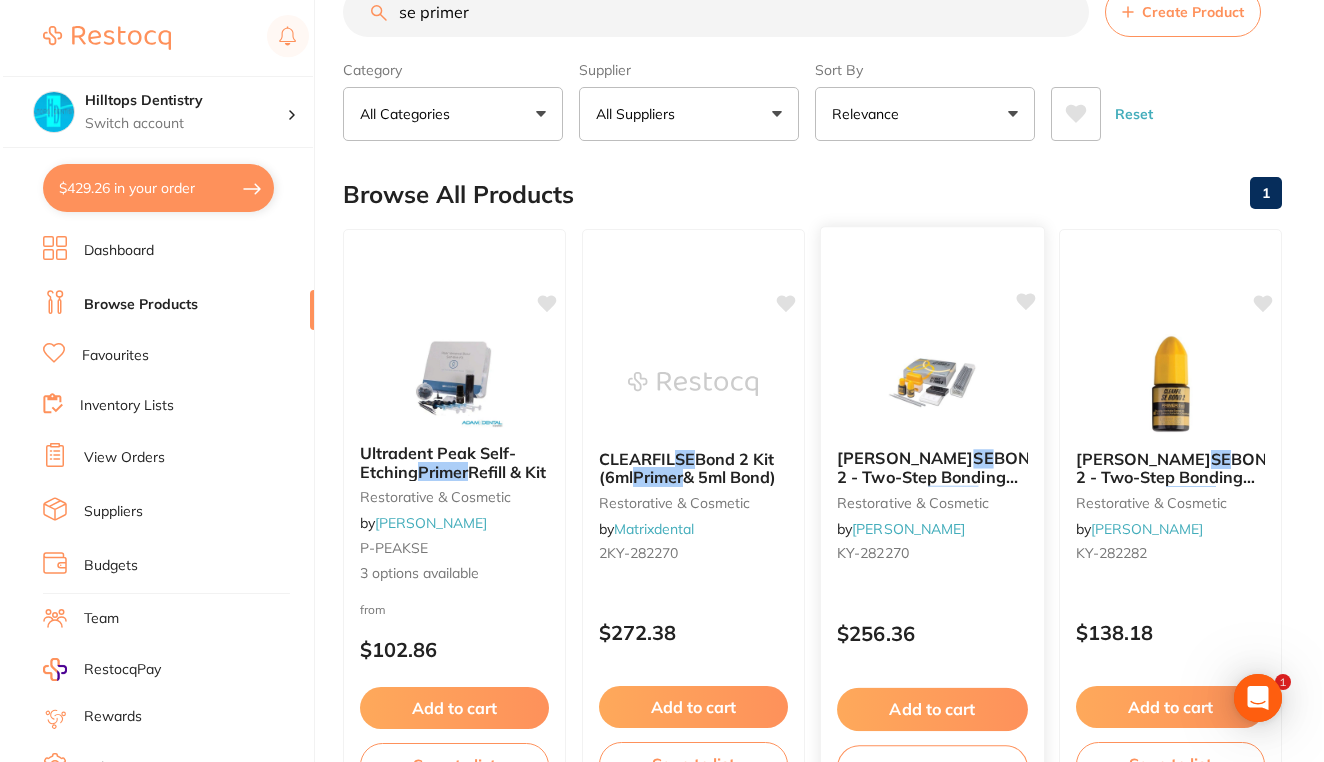 scroll, scrollTop: 0, scrollLeft: 0, axis: both 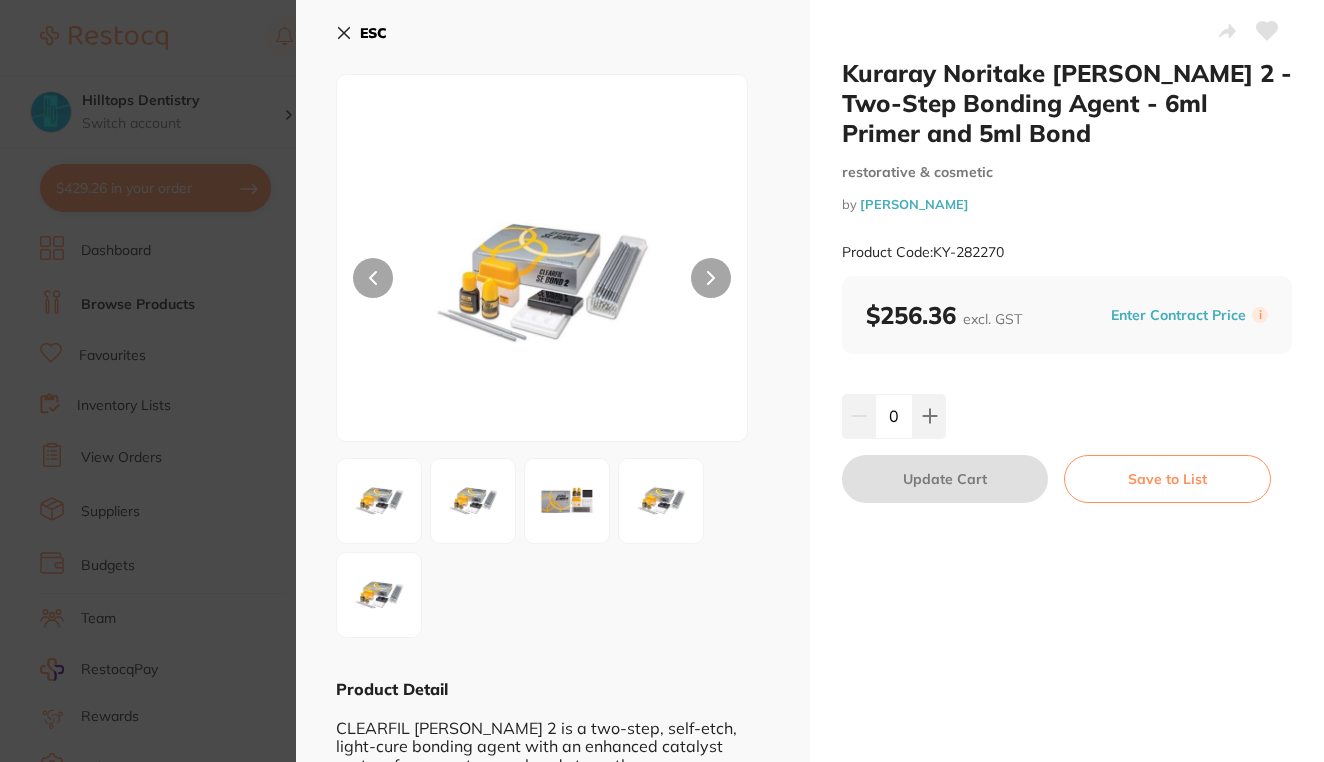 click 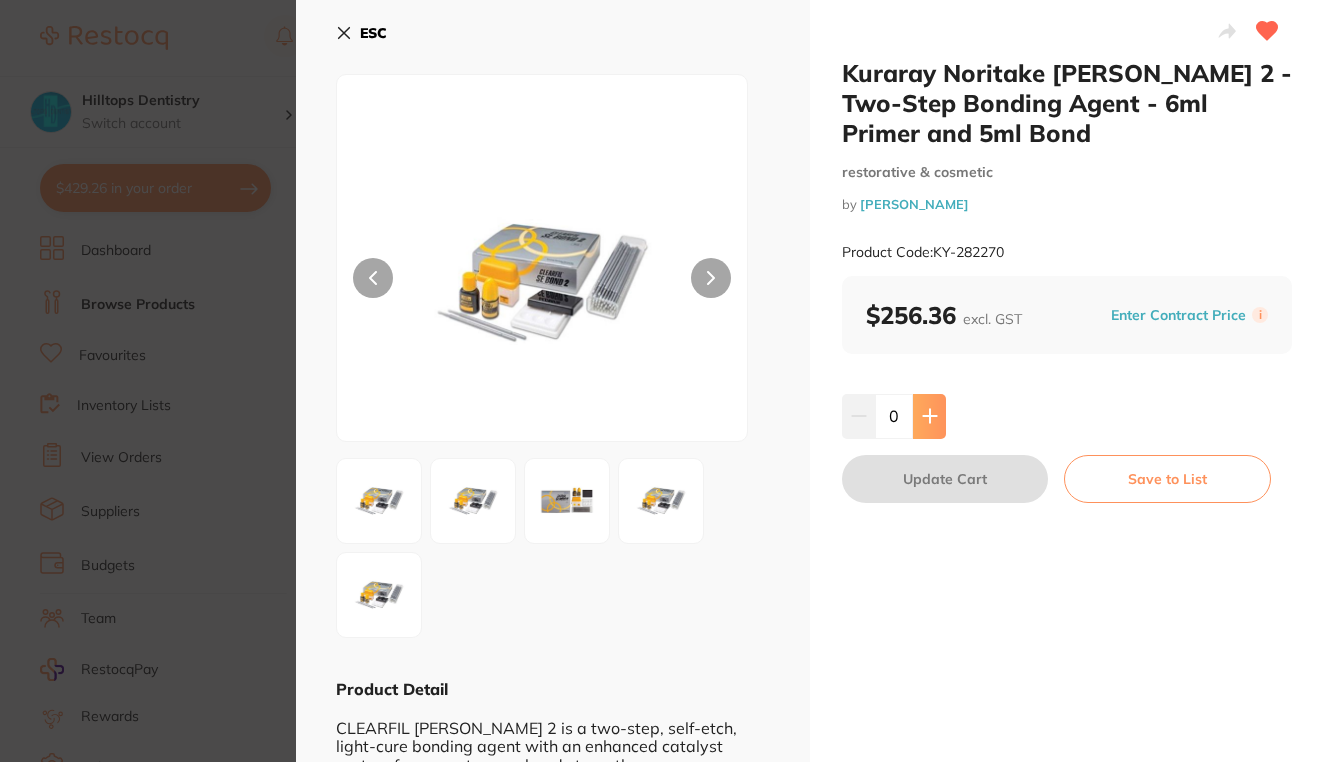 scroll, scrollTop: 0, scrollLeft: 0, axis: both 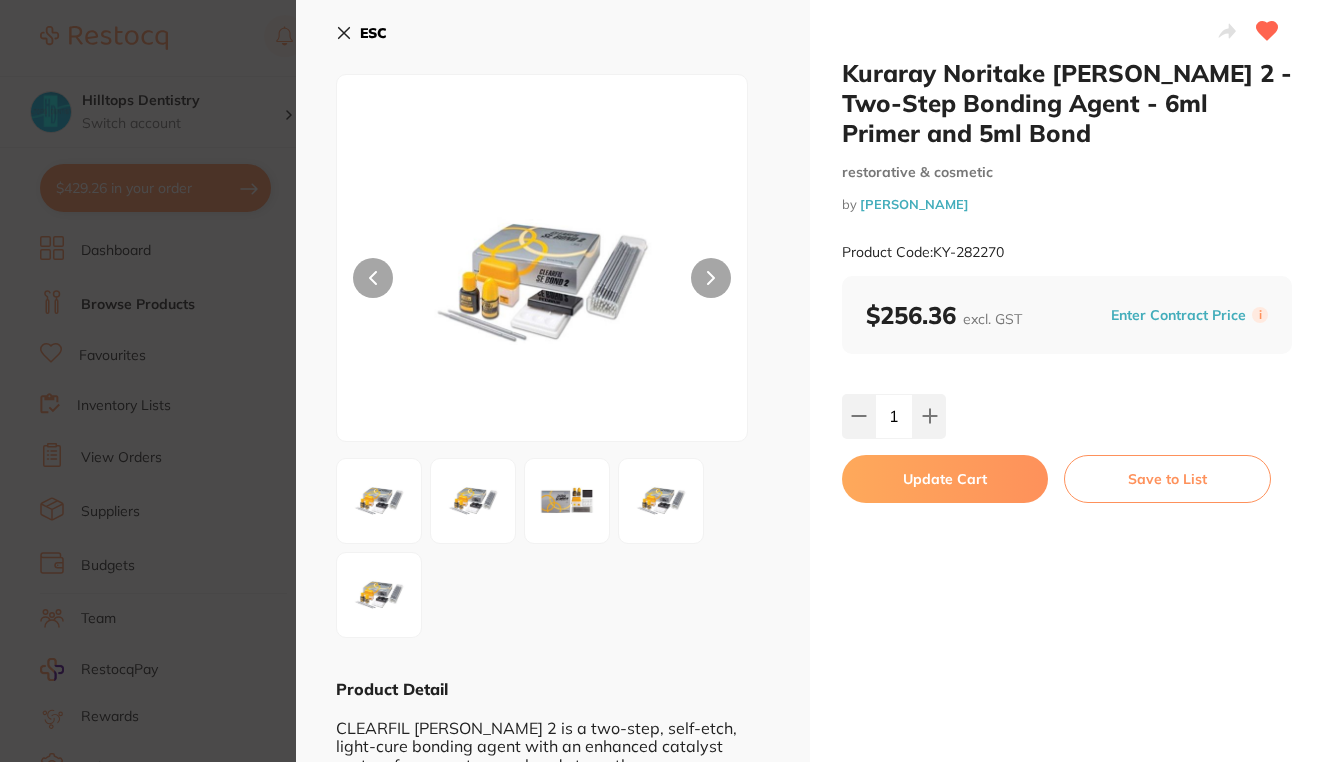 click on "Update Cart" at bounding box center (945, 479) 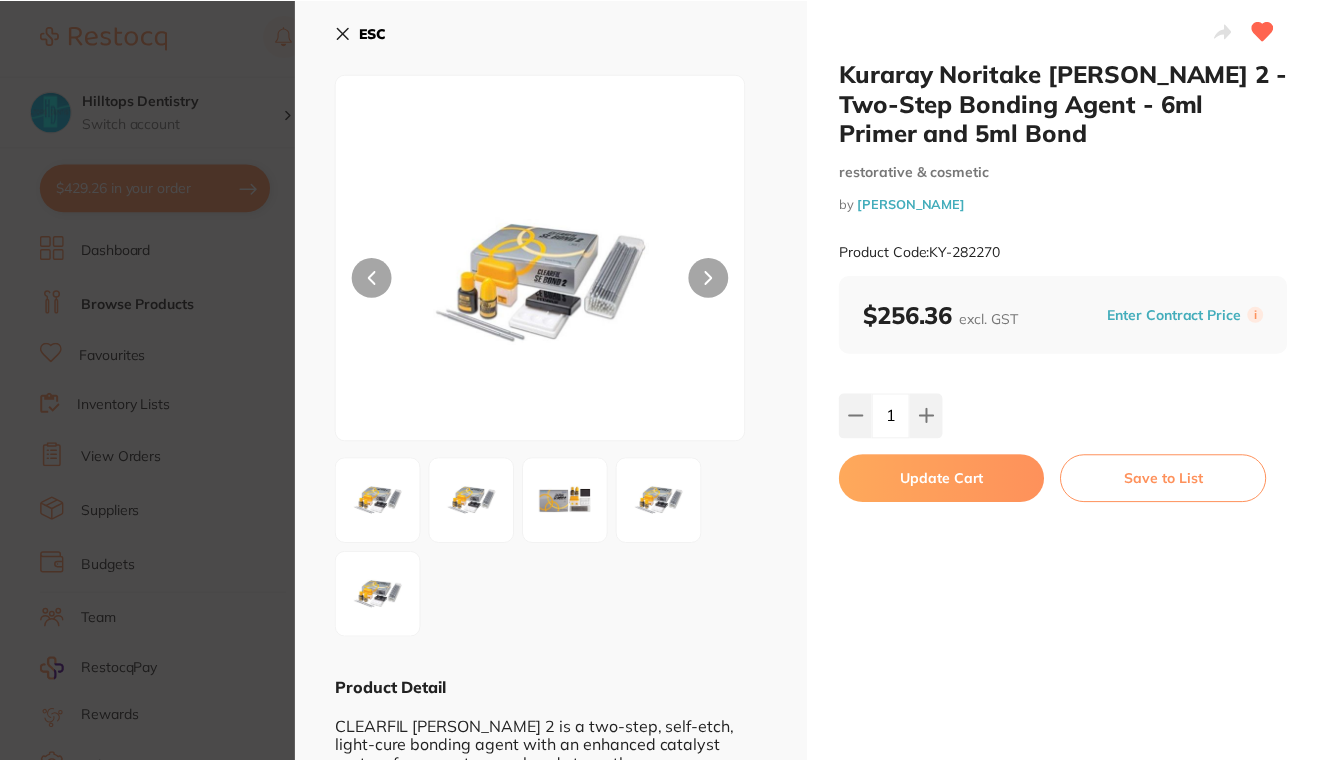 scroll, scrollTop: 53, scrollLeft: 0, axis: vertical 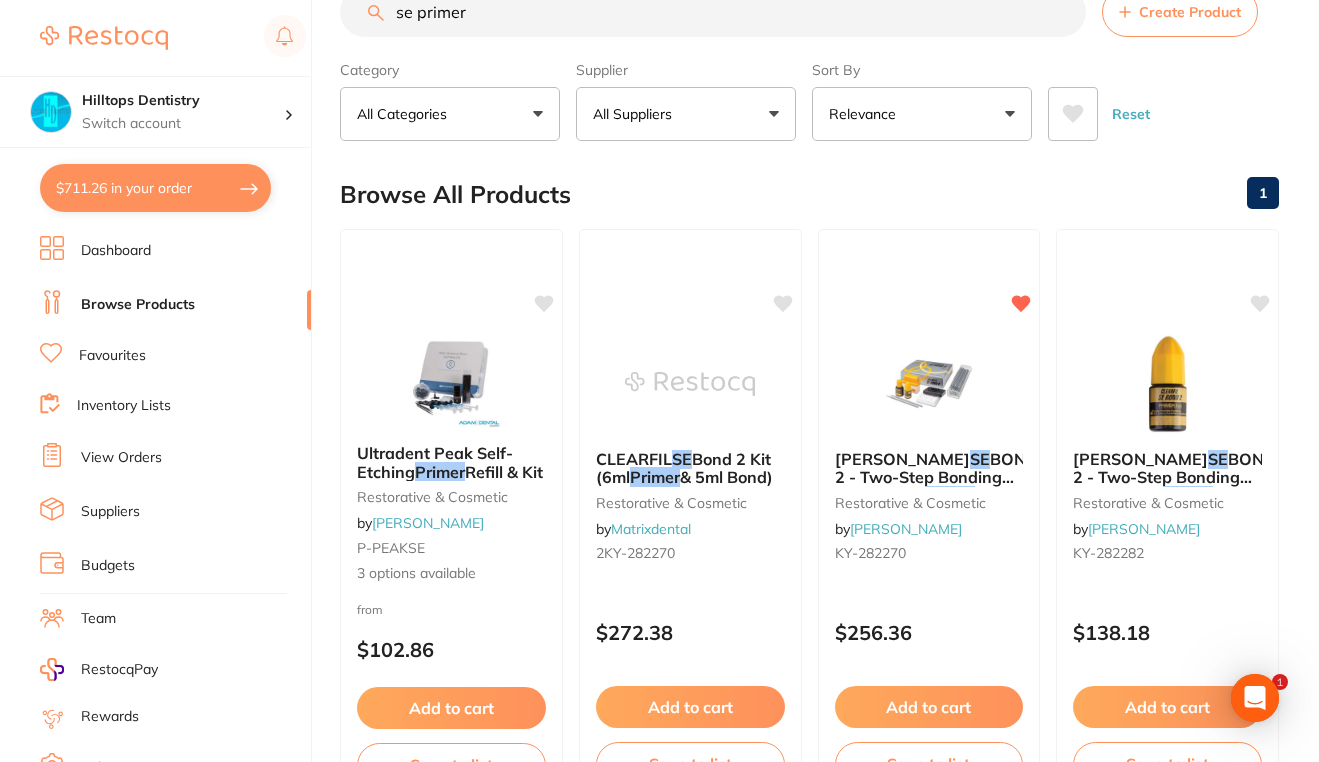 click on "se primer" at bounding box center [713, 12] 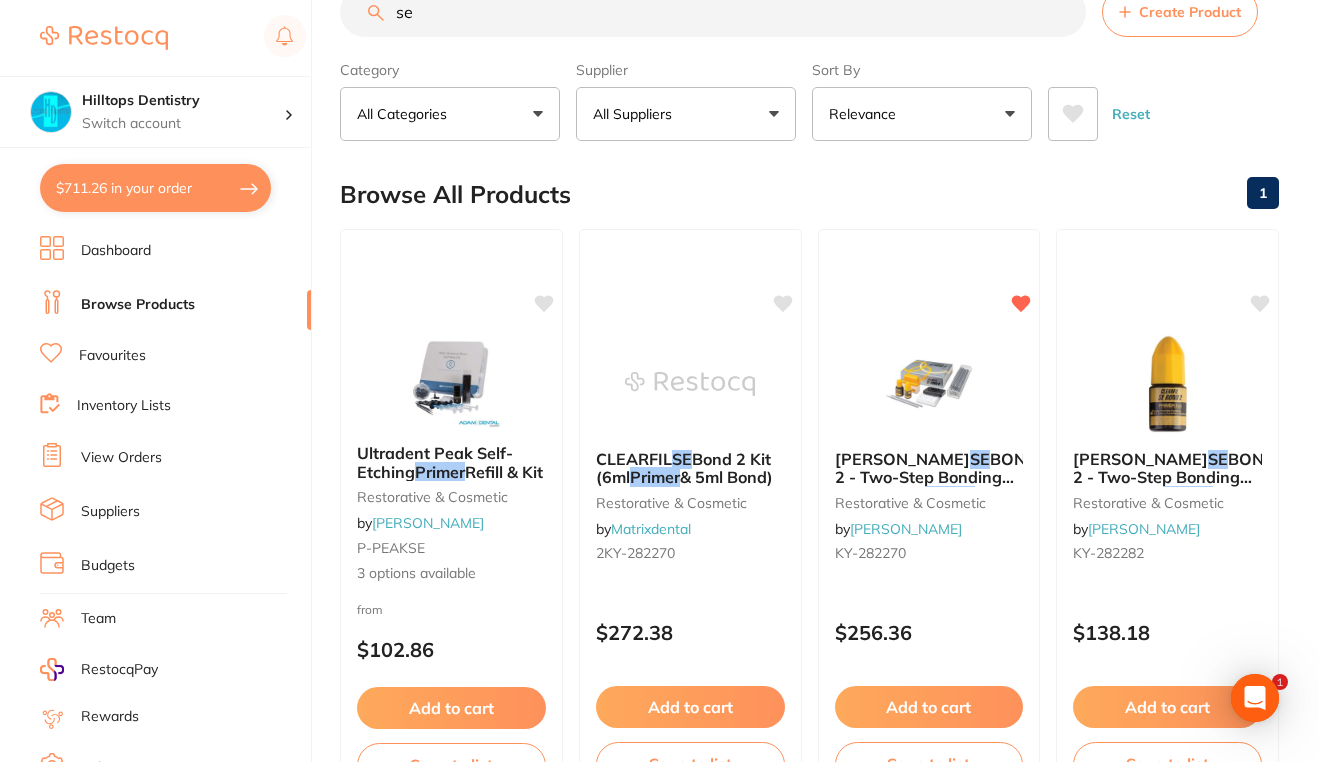 type on "s" 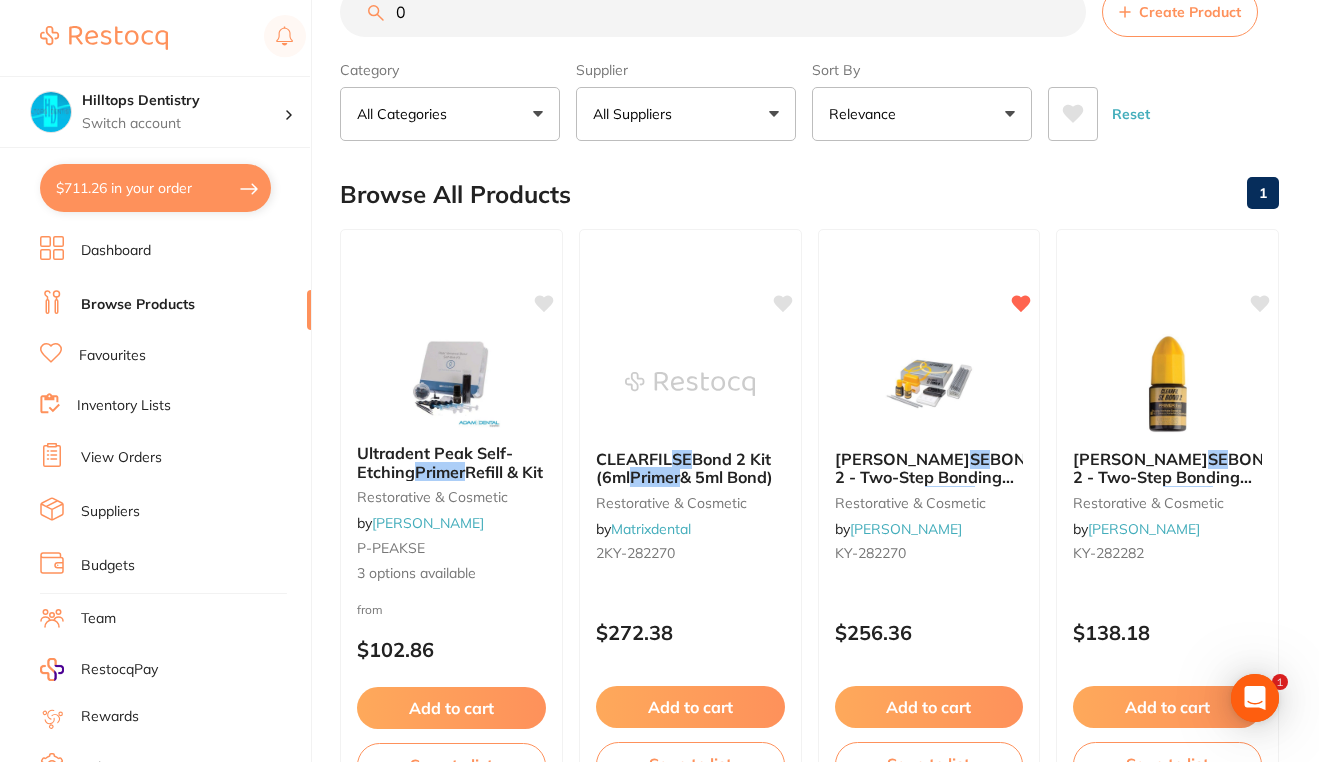 scroll, scrollTop: 0, scrollLeft: 0, axis: both 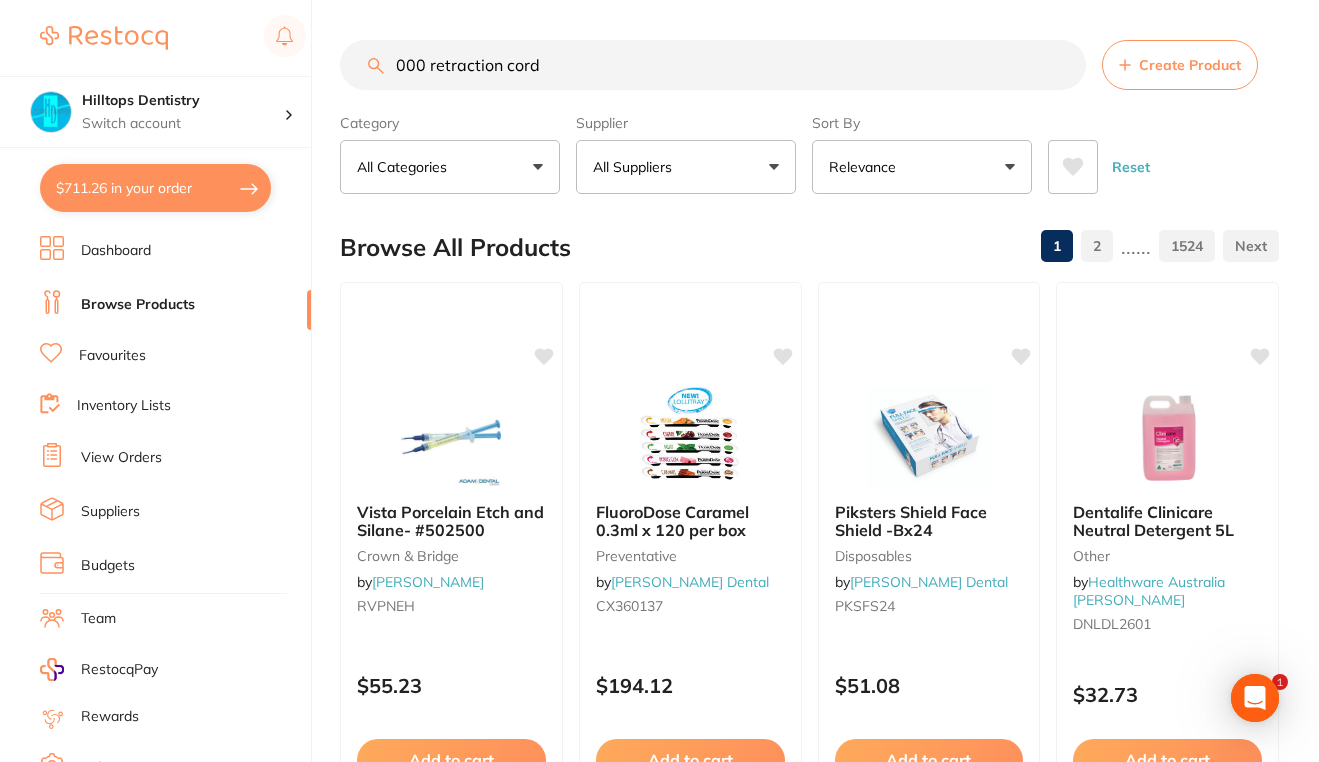 type on "000 retraction cord" 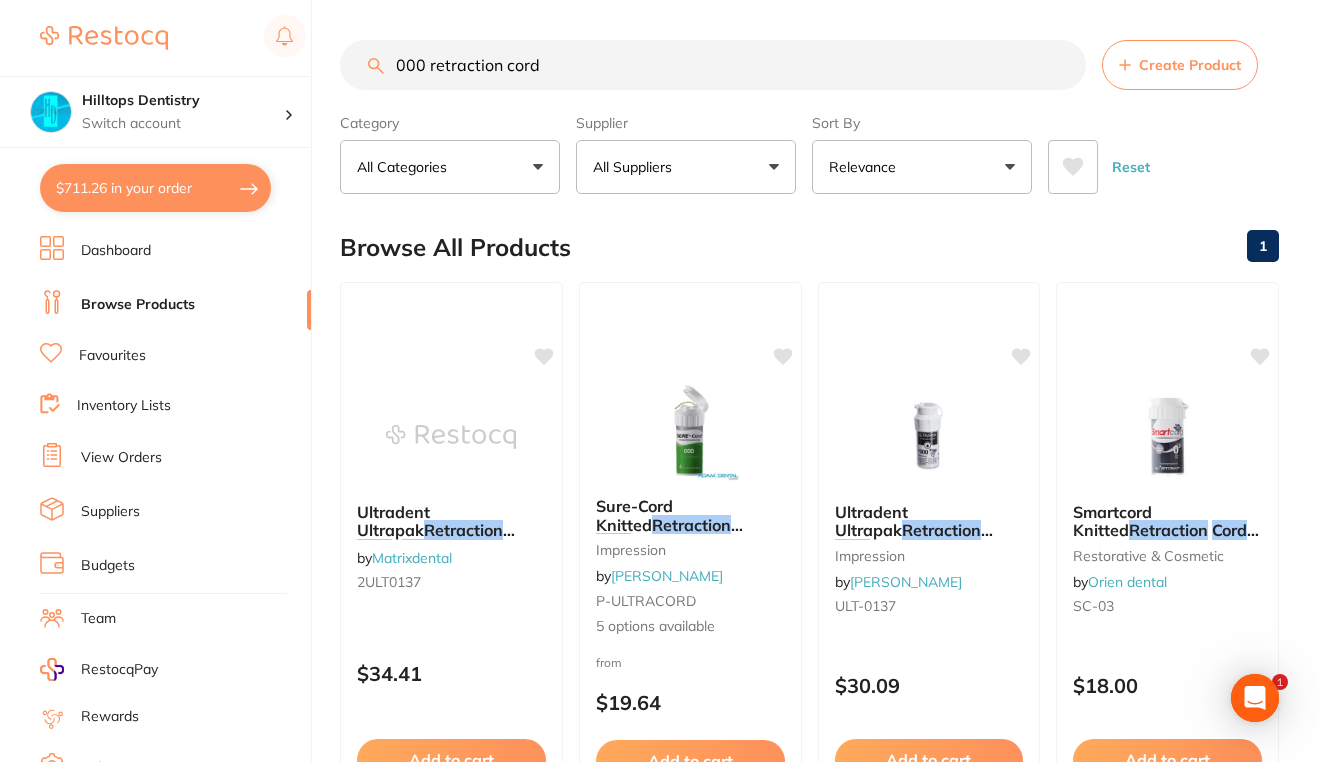scroll, scrollTop: 0, scrollLeft: 0, axis: both 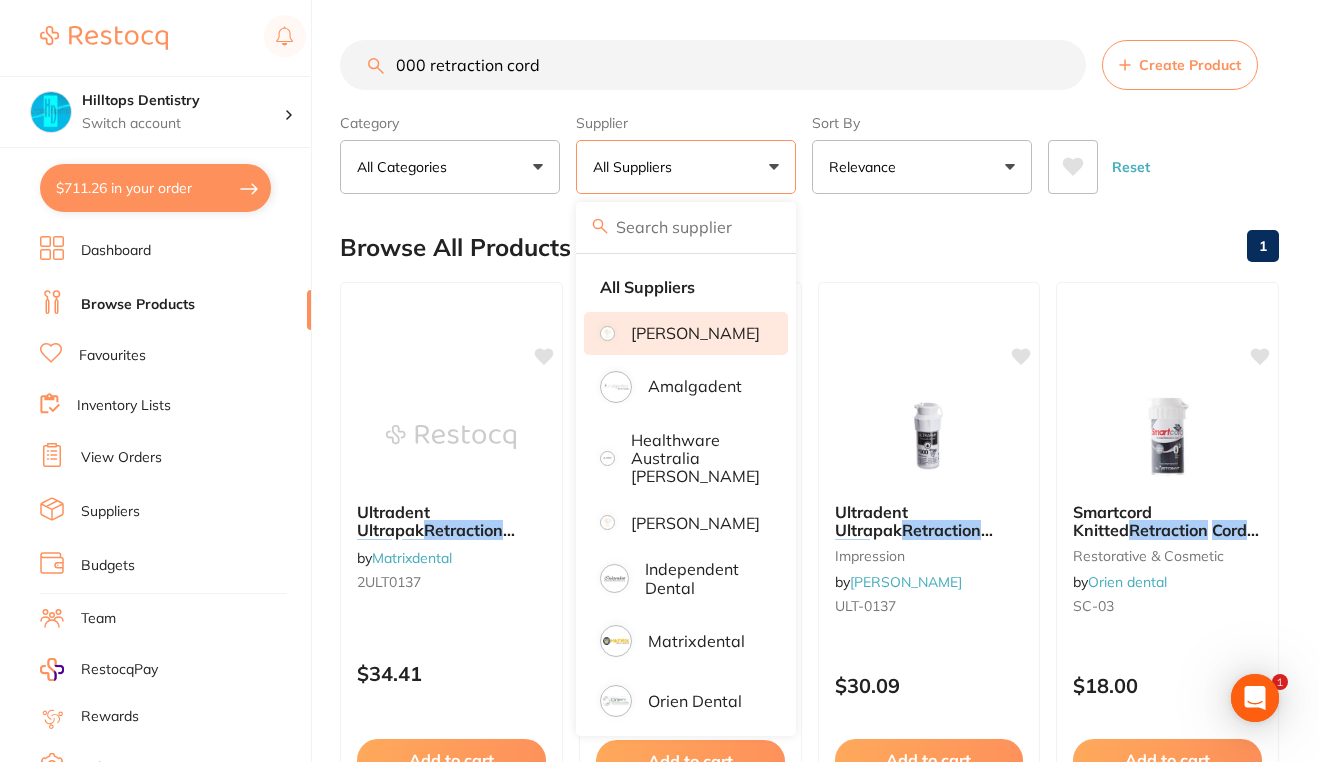click on "[PERSON_NAME]" at bounding box center [695, 333] 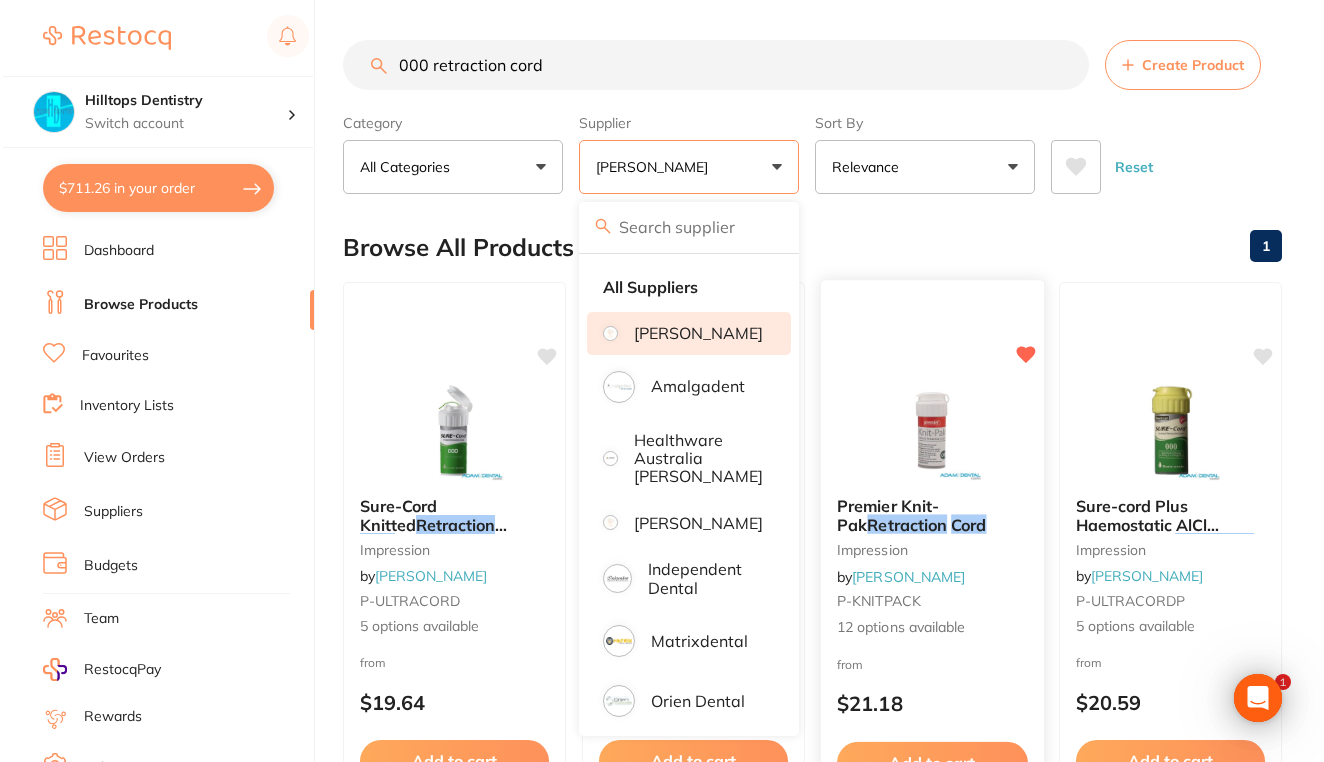 scroll, scrollTop: 0, scrollLeft: 0, axis: both 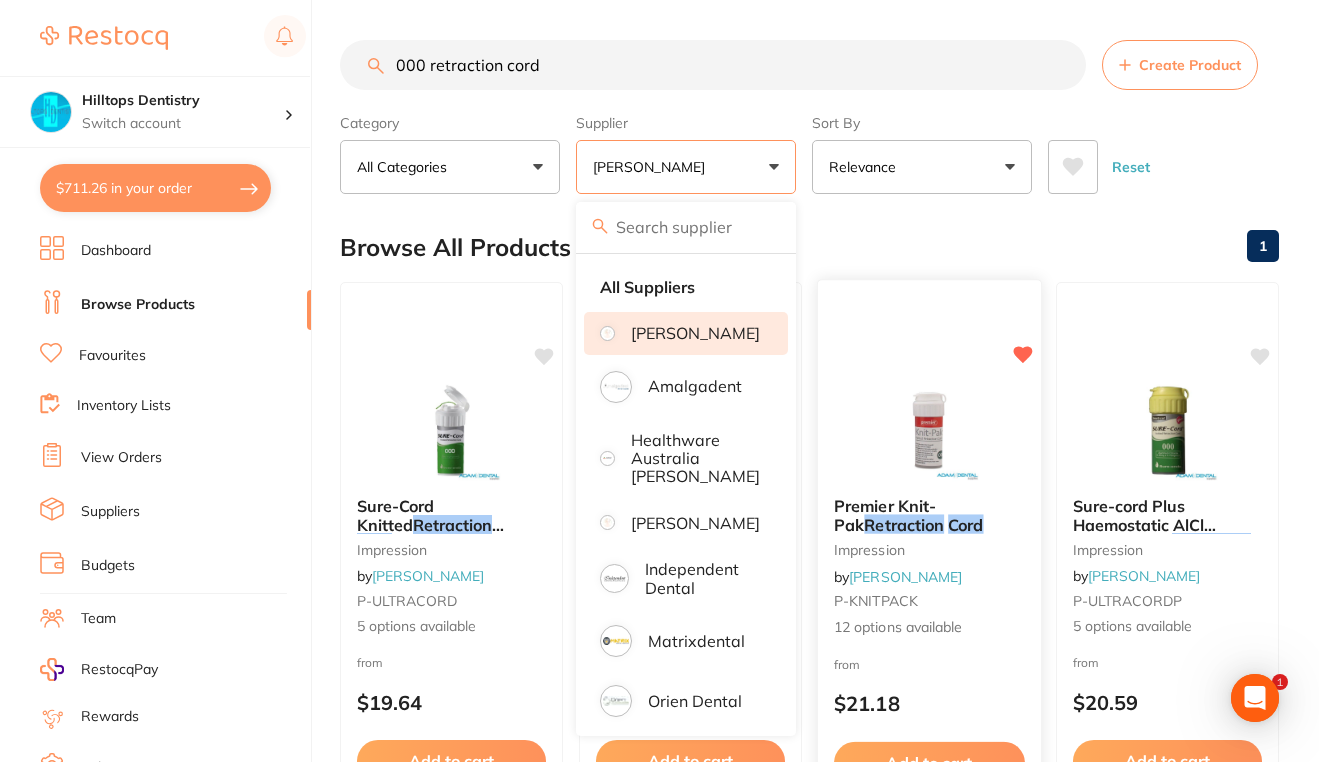 click at bounding box center [928, 430] 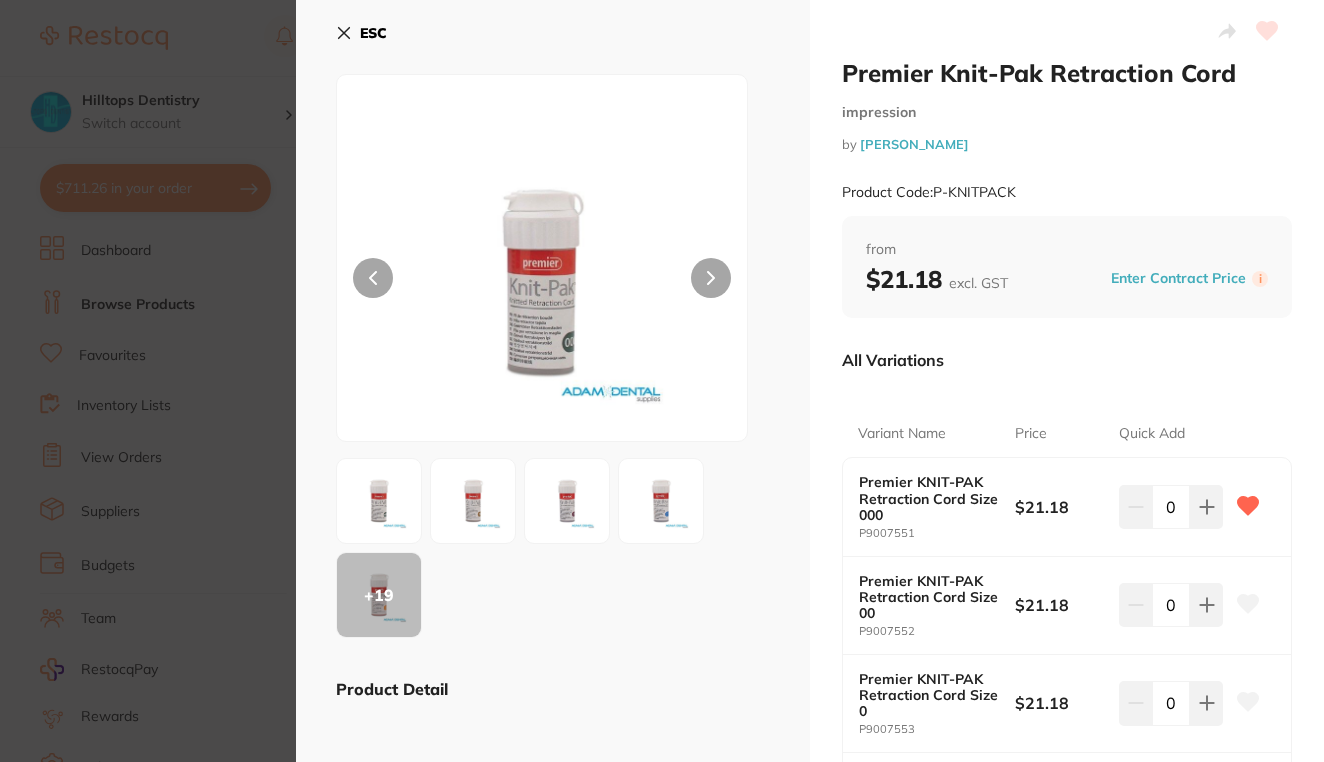 scroll, scrollTop: 0, scrollLeft: 0, axis: both 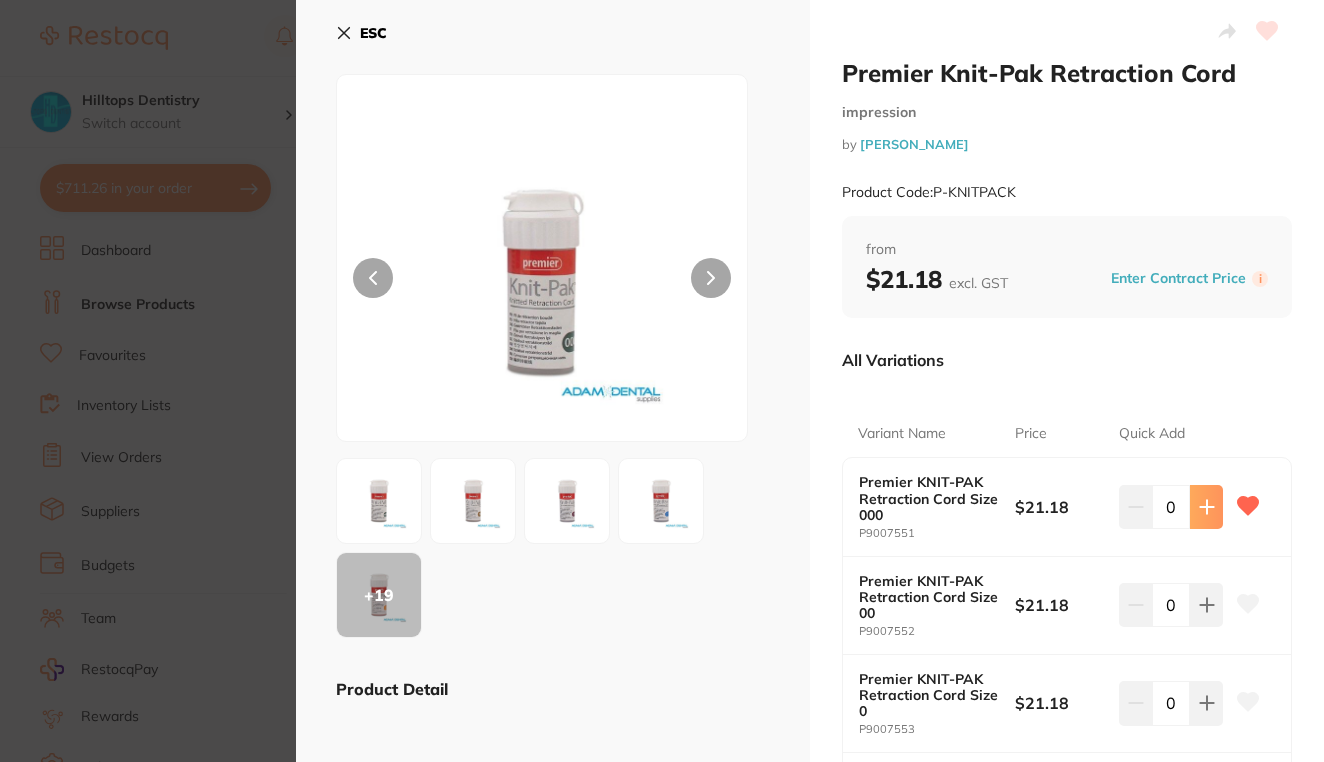 click 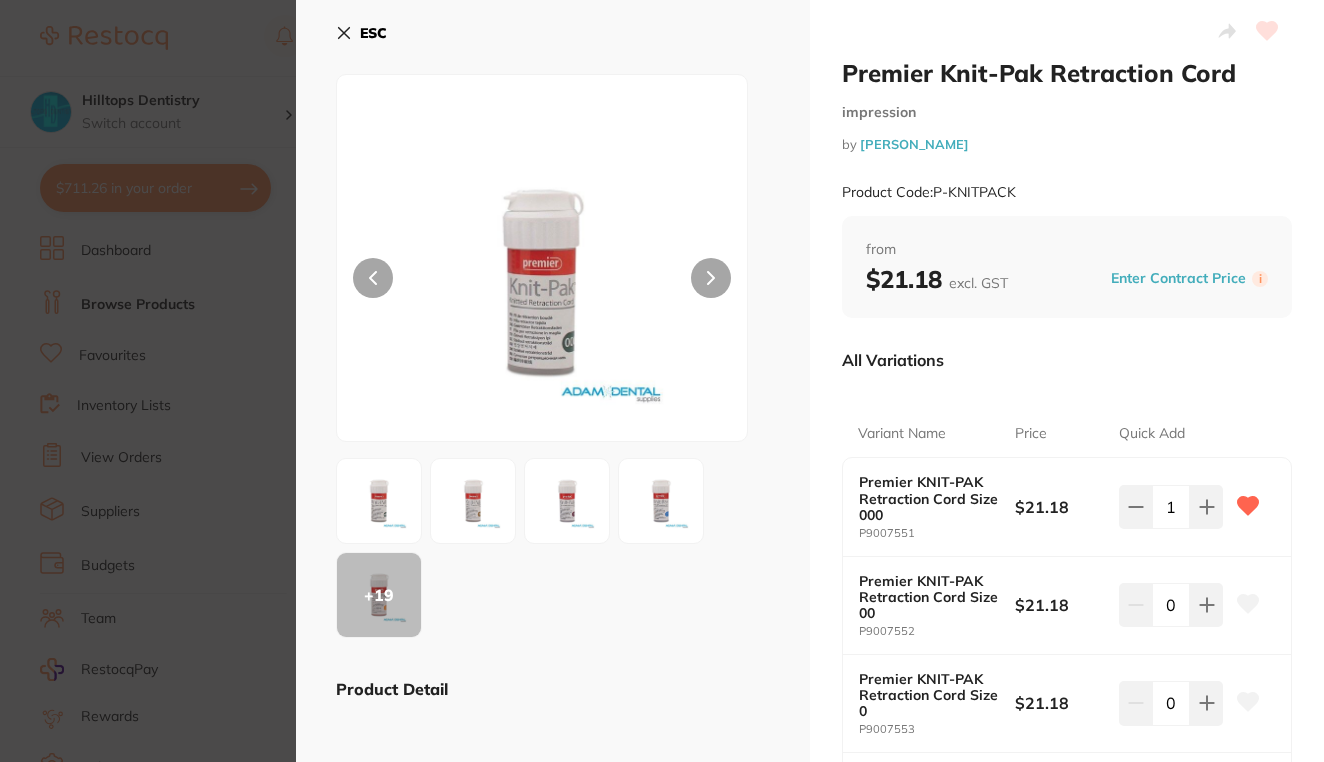 scroll, scrollTop: 0, scrollLeft: 0, axis: both 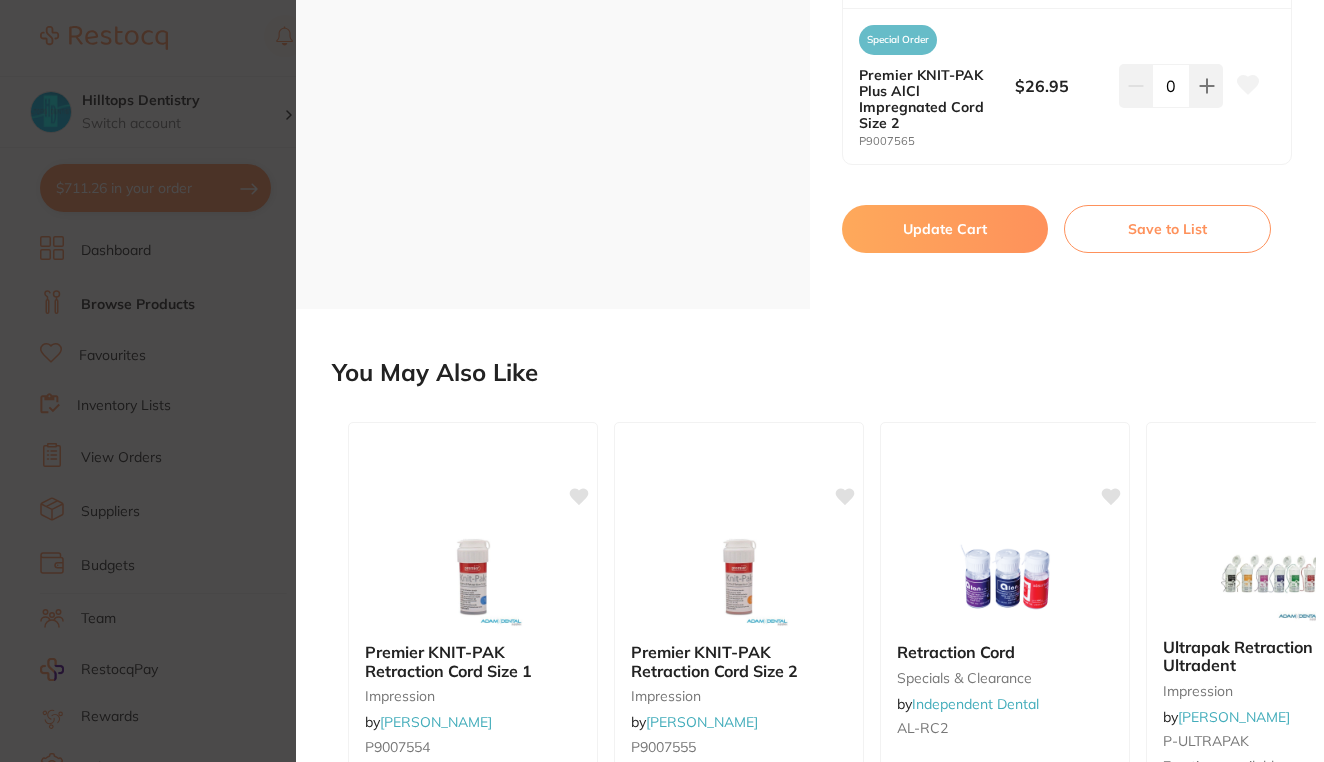click on "Update Cart" at bounding box center [945, 229] 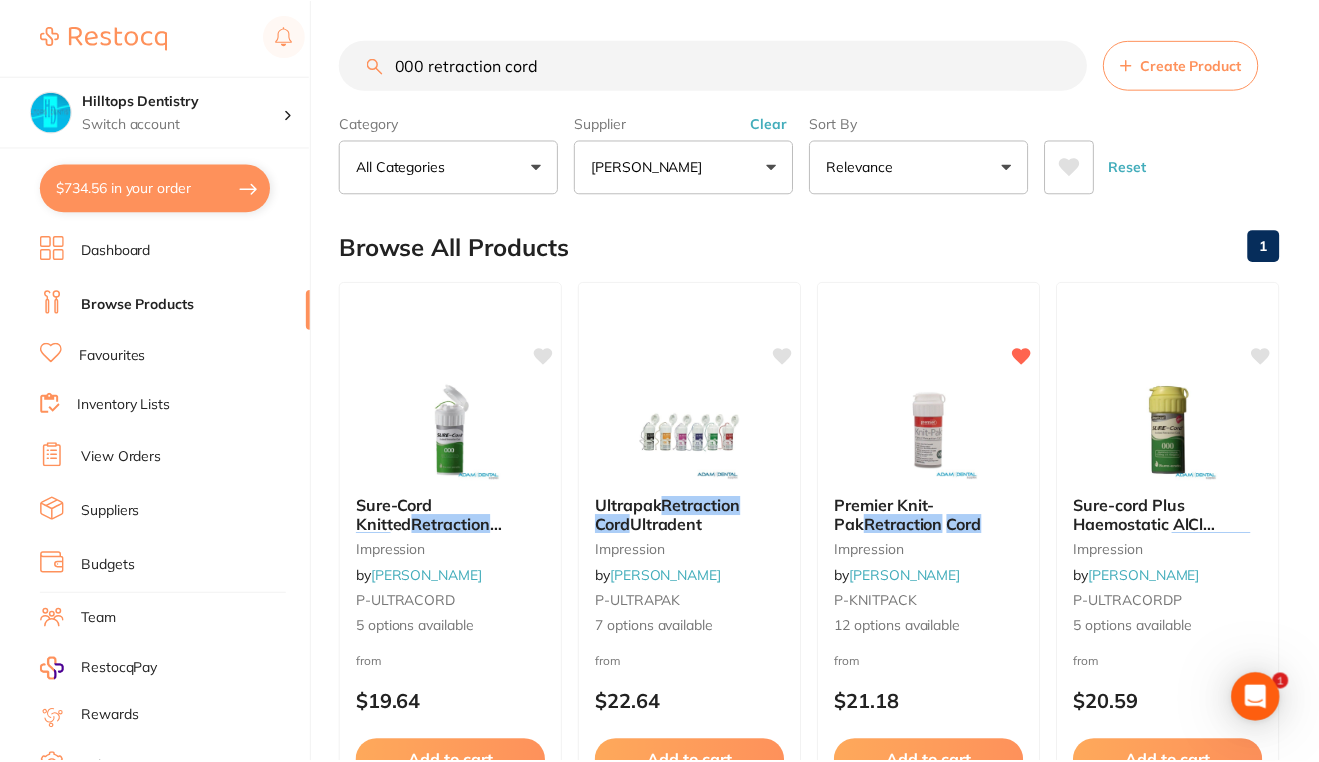 scroll, scrollTop: 53, scrollLeft: 0, axis: vertical 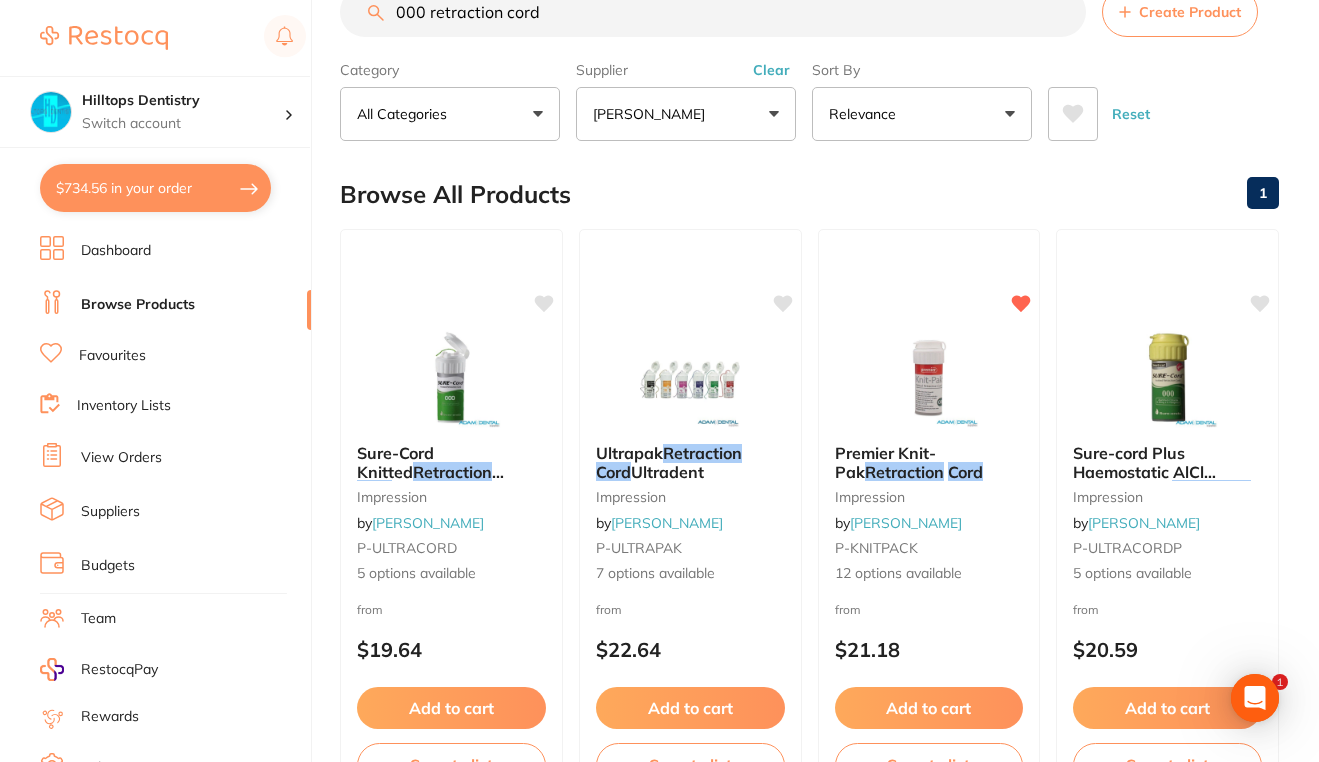 drag, startPoint x: 556, startPoint y: 18, endPoint x: 247, endPoint y: -1, distance: 309.5836 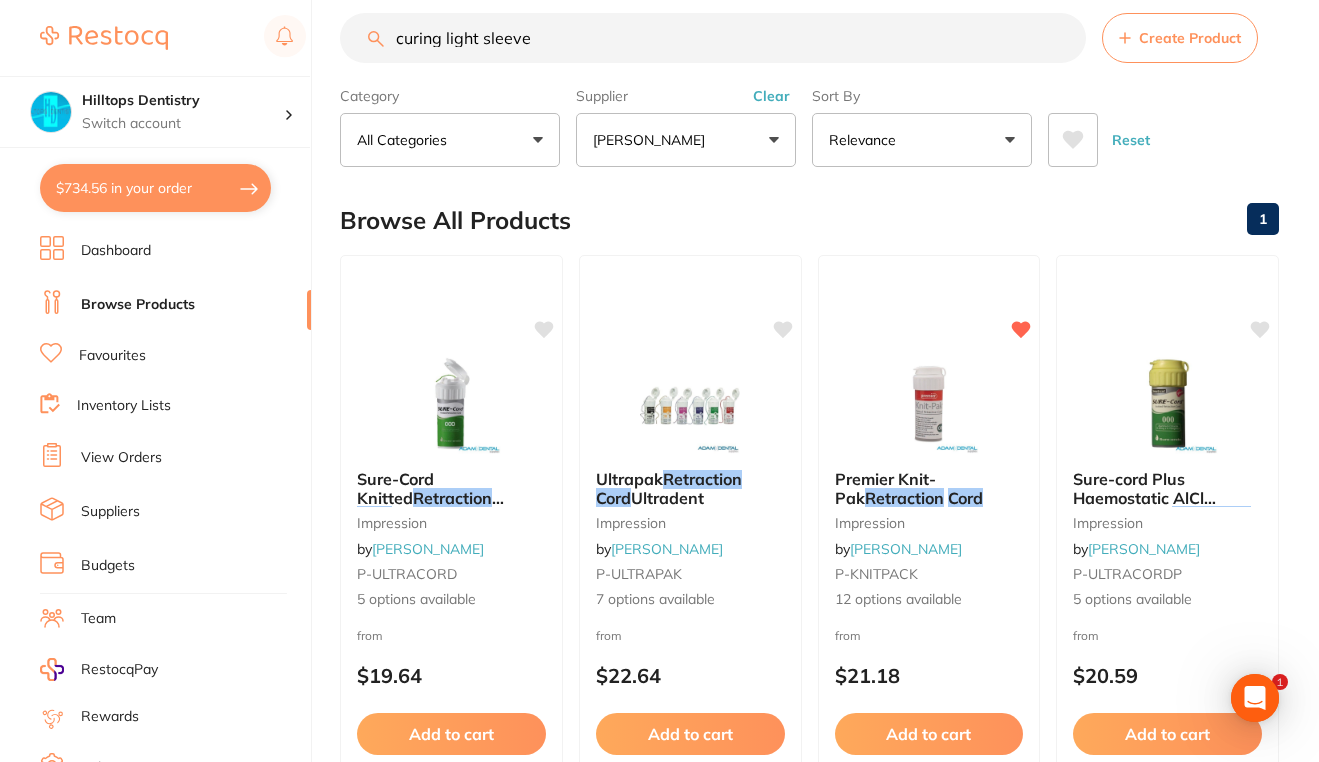 type on "curing light sleeve" 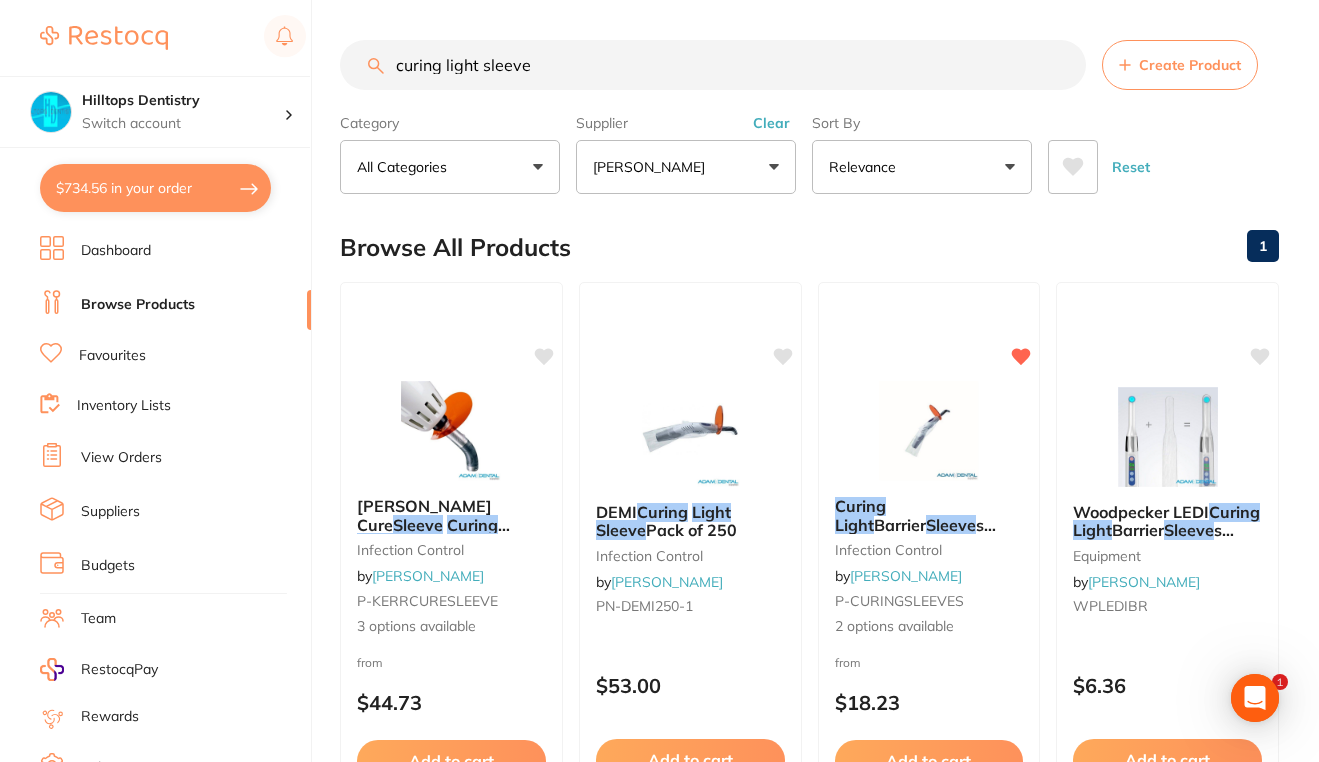 scroll, scrollTop: 0, scrollLeft: 0, axis: both 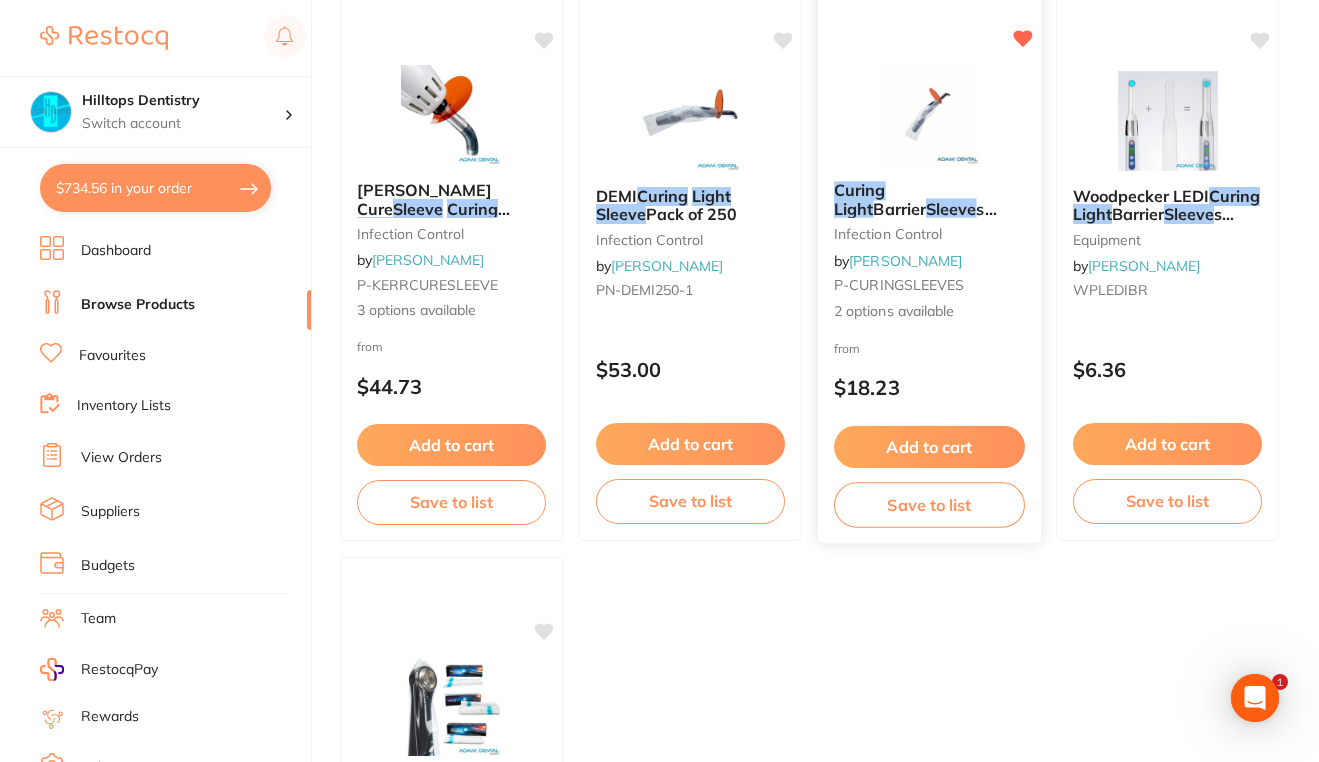 click at bounding box center (928, 114) 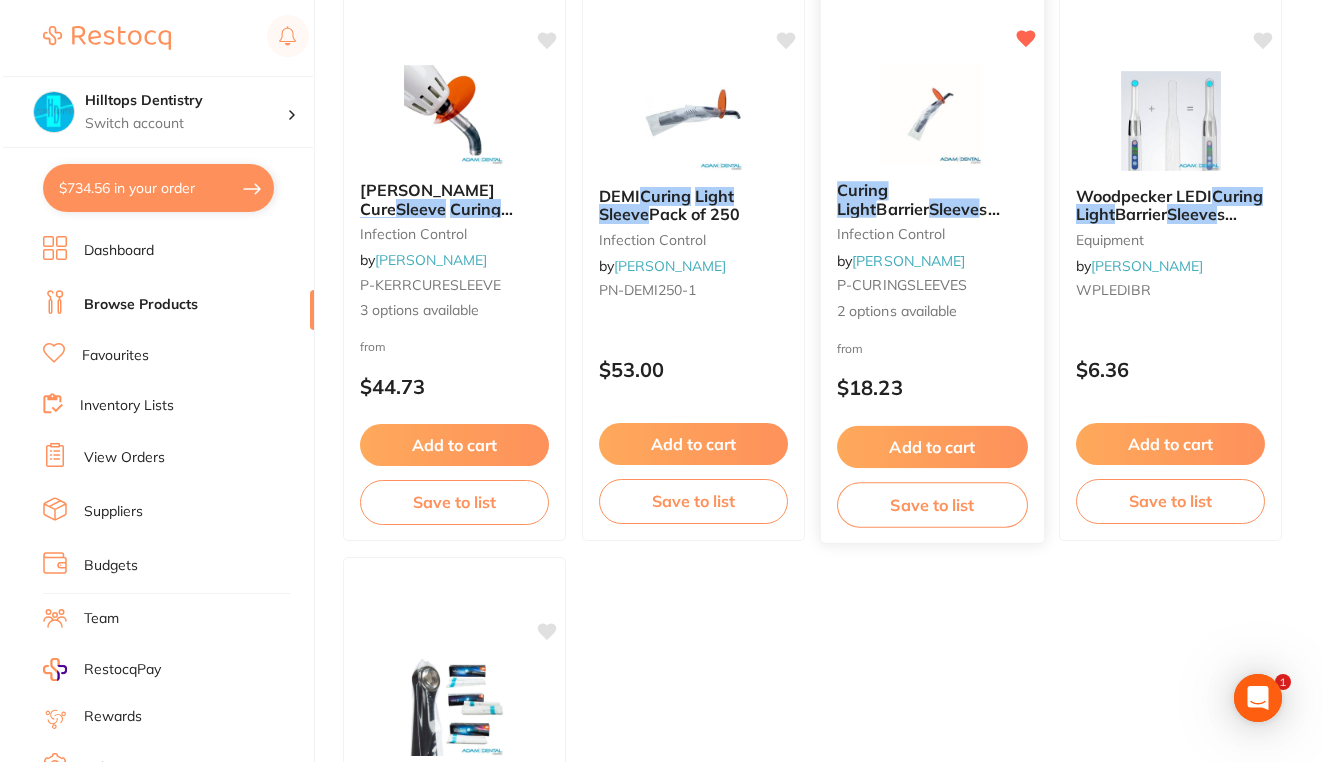 scroll, scrollTop: 0, scrollLeft: 0, axis: both 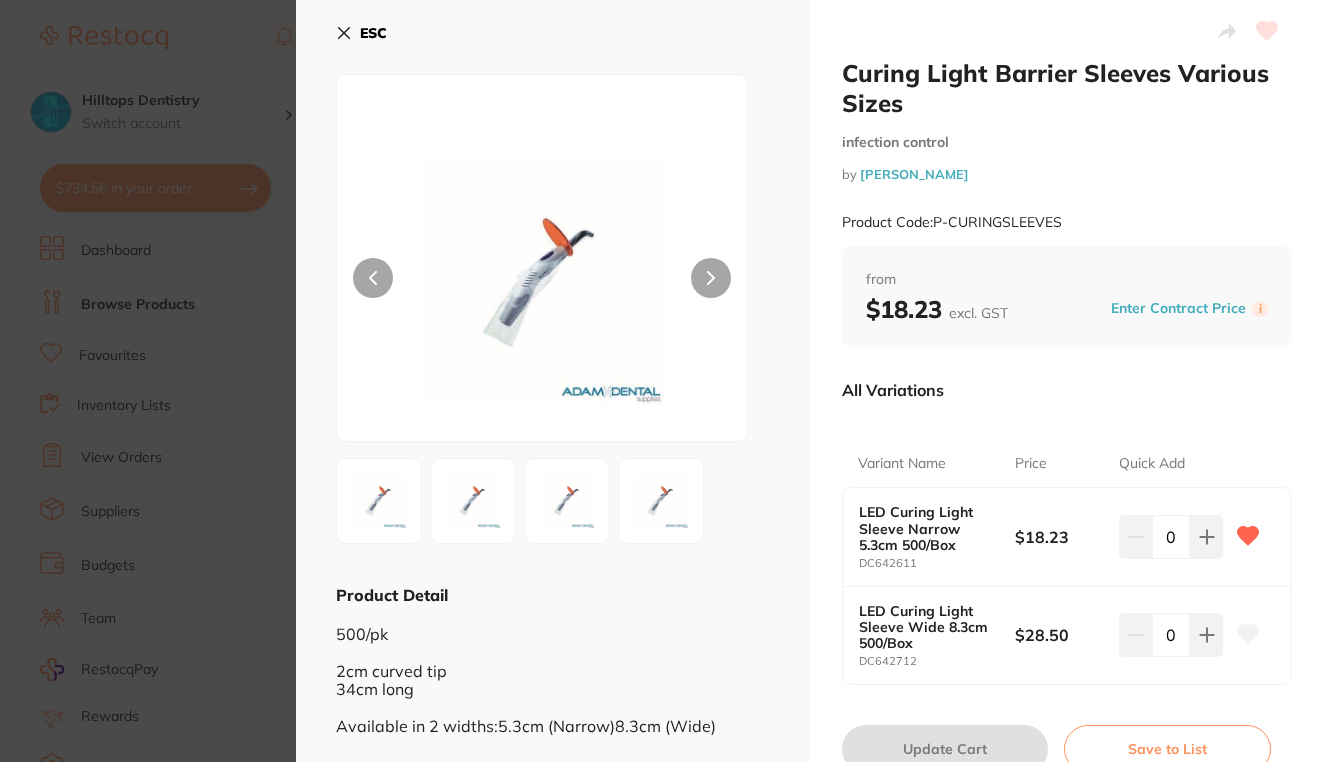 click on "Curing Light Barrier Sleeves Various Sizes infection control by   [PERSON_NAME] Product Code:  P-CURINGSLEEVES ESC         Product Detail
500/pk
2cm curved tip
34cm long
Available in 2 widths:5.3cm (Narrow)8.3cm (Wide)         Curing Light Barrier Sleeves Various Sizes infection control by   [PERSON_NAME] Product Code:  P-CURINGSLEEVES from $18.23     excl. GST Enter Contract Price i All Variations Variant   Name Price Quick Add LED Curing Light Sleeve Narrow 5.3cm 500/Box DC642611 $18.23     0         LED Curing Light Sleeve Wide 8.3cm 500/Box DC642712 $28.50     0         Update Cart Save to List All Variations Reset Options Price LED Curing Light Sleeve Narrow 5.3cm 500/Box DC642611 $18.23     0         LED Curing Light Sleeve Wide 8.3cm 500/Box DC642712 $28.50     0         You May Also Like Tray Barrier Sleeves Various Sizes 500/Box   infection control by  [PERSON_NAME] P-TRAYSLEEVES   3 options available   from $22.23 Add to cart Save to list X-Ray Barrier Sleeves 500/Box Various Sizes   by      from" at bounding box center (662, 381) 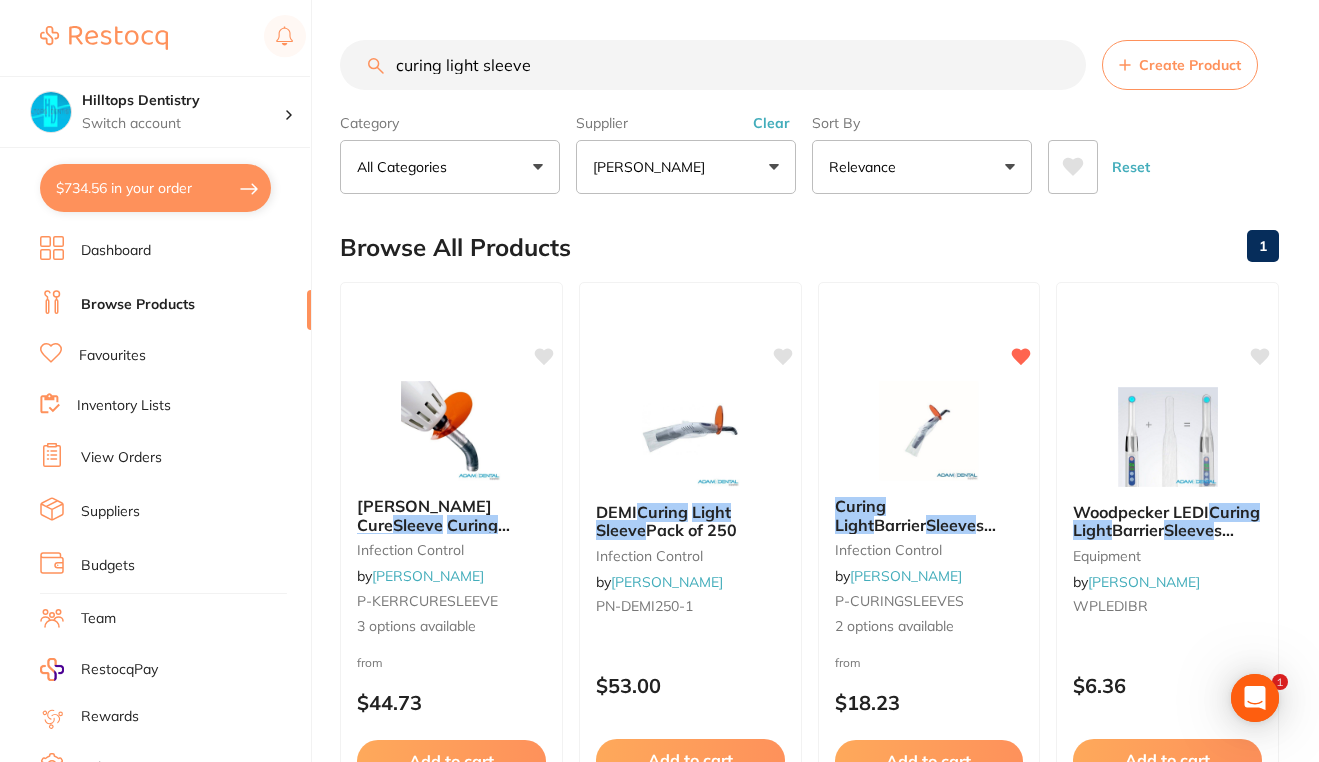 scroll, scrollTop: 0, scrollLeft: 0, axis: both 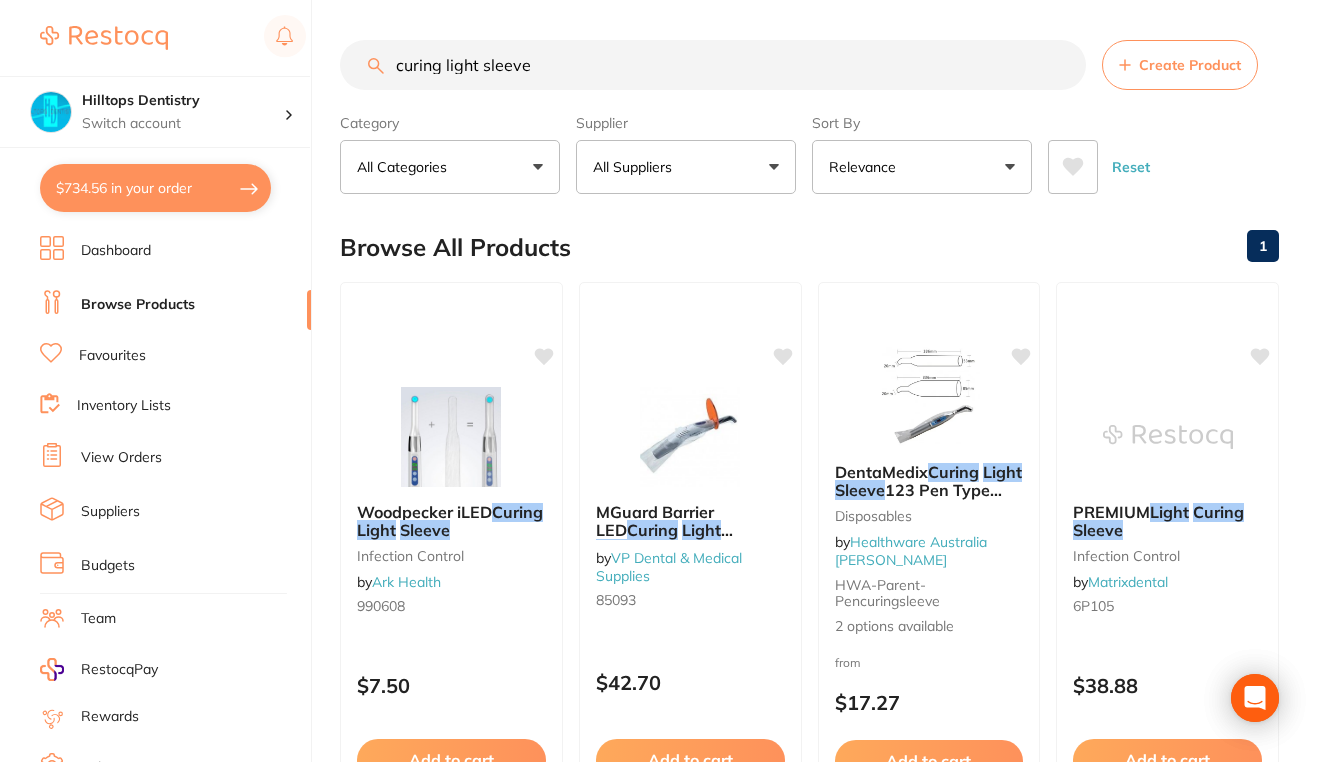 click on "All Suppliers" at bounding box center [636, 167] 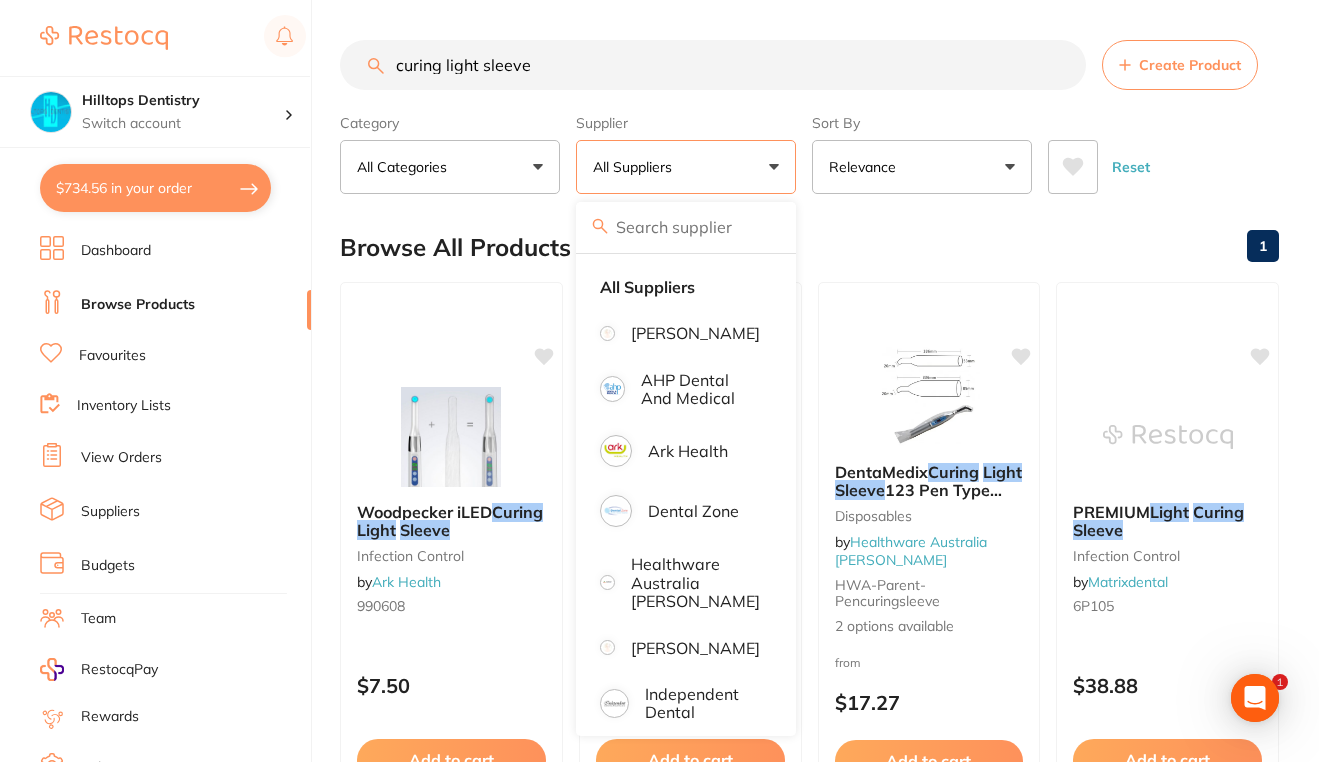 scroll, scrollTop: 0, scrollLeft: 0, axis: both 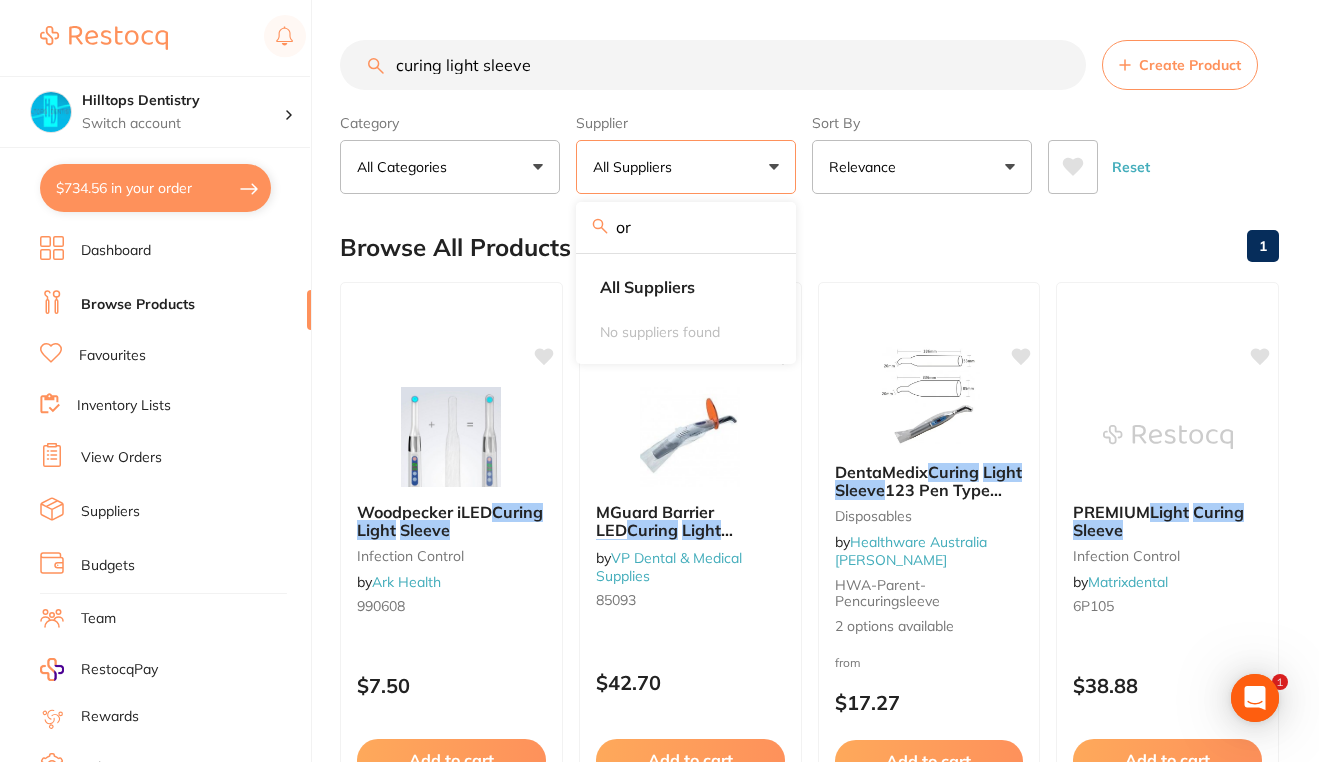 type on "o" 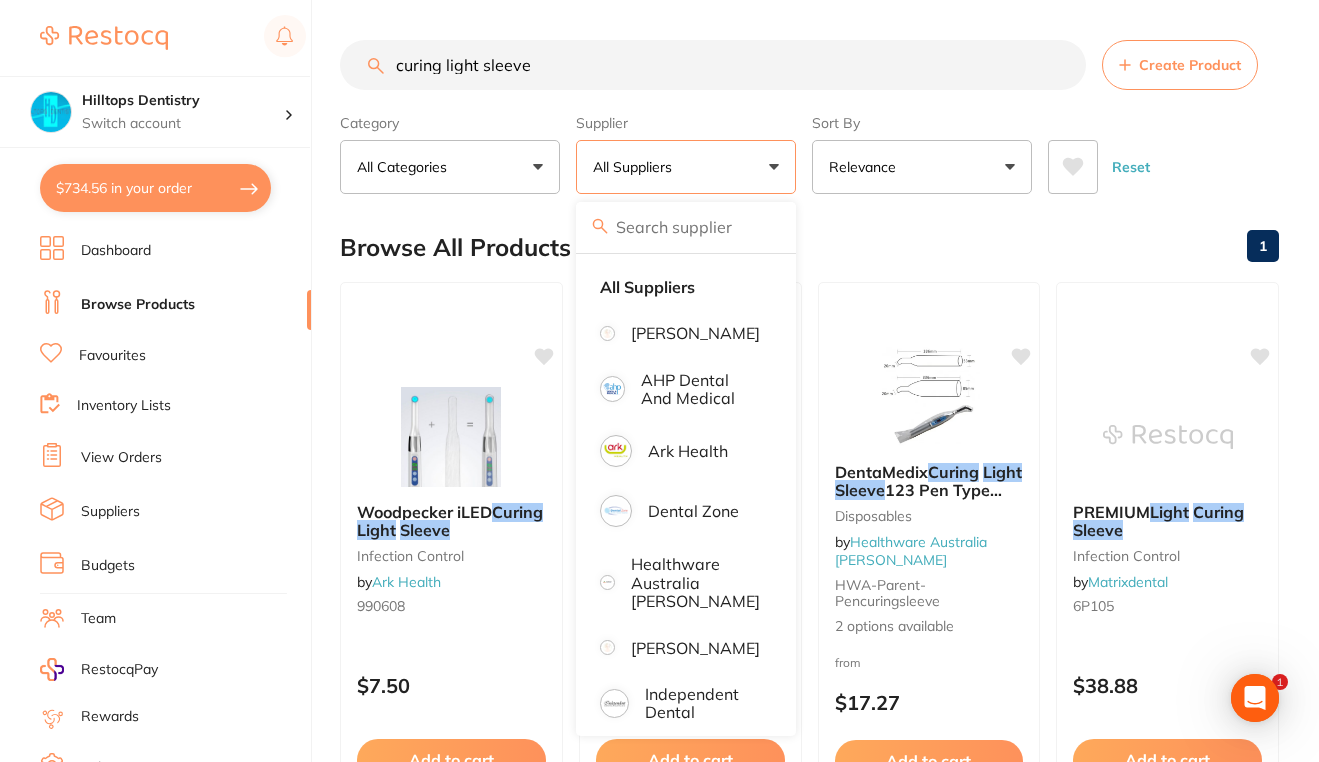 click on "Browse All Products 1" at bounding box center [809, 247] 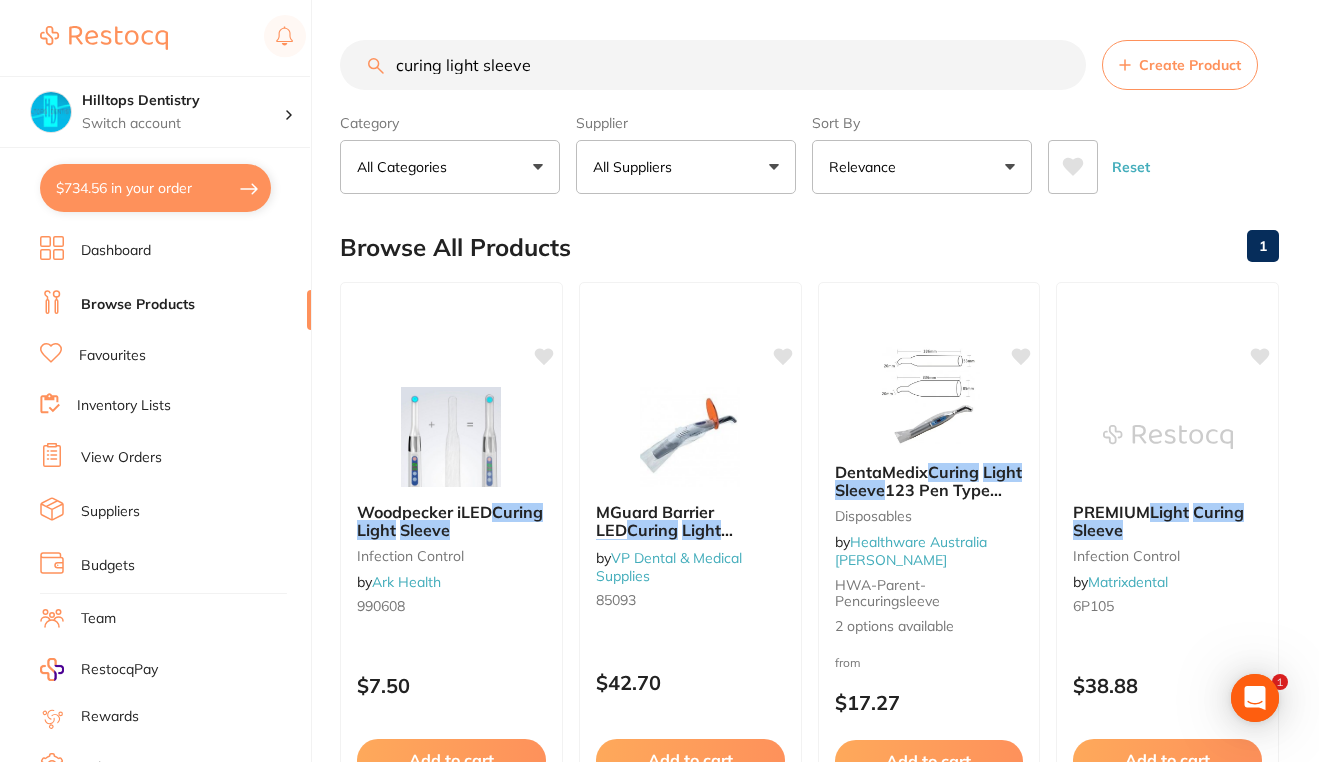 scroll, scrollTop: 0, scrollLeft: 0, axis: both 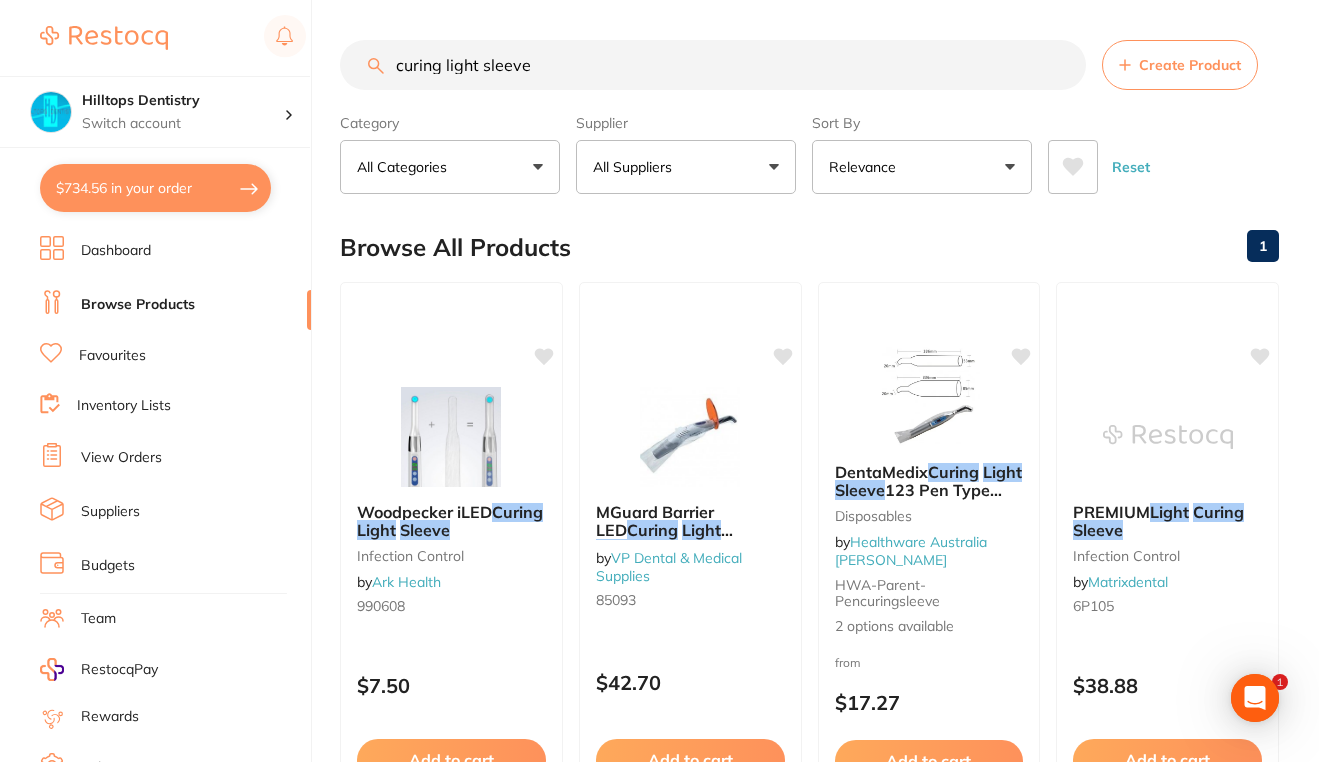 click on "All Suppliers" at bounding box center [686, 167] 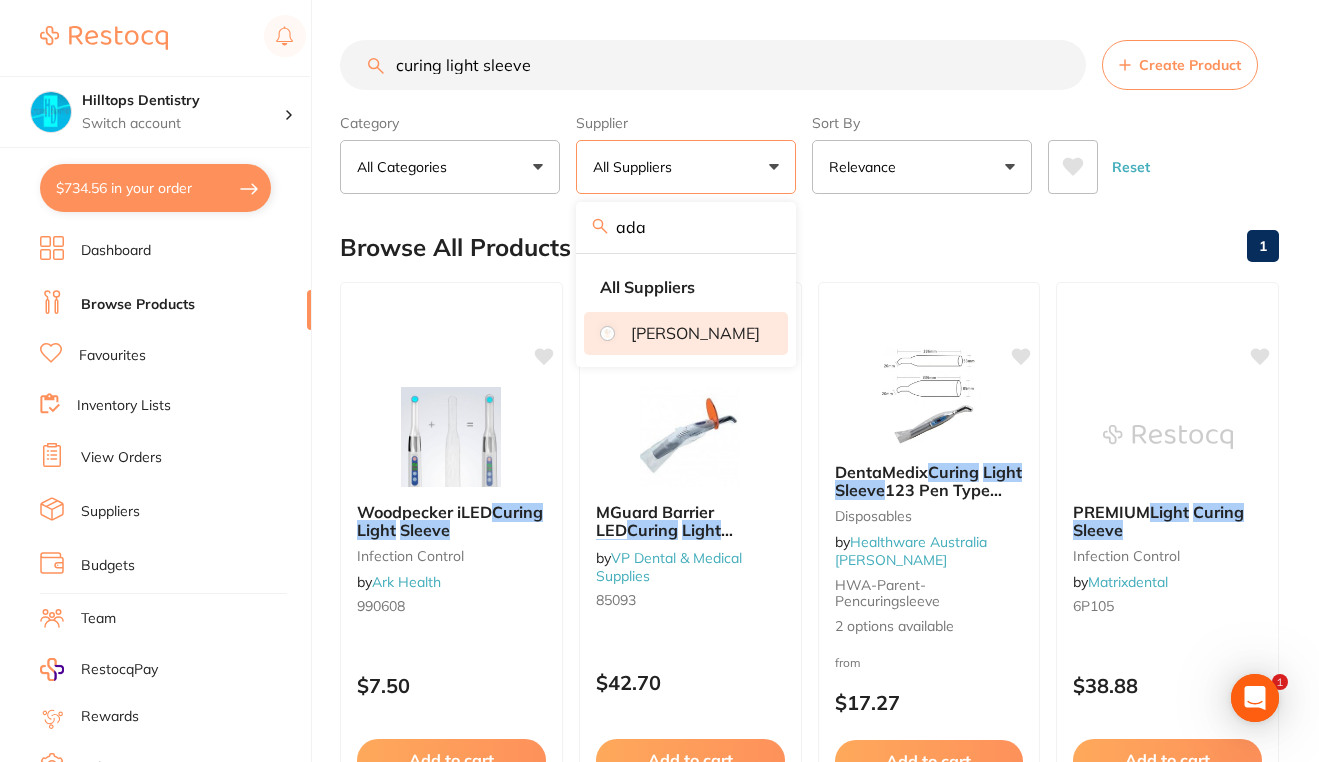 type on "ada" 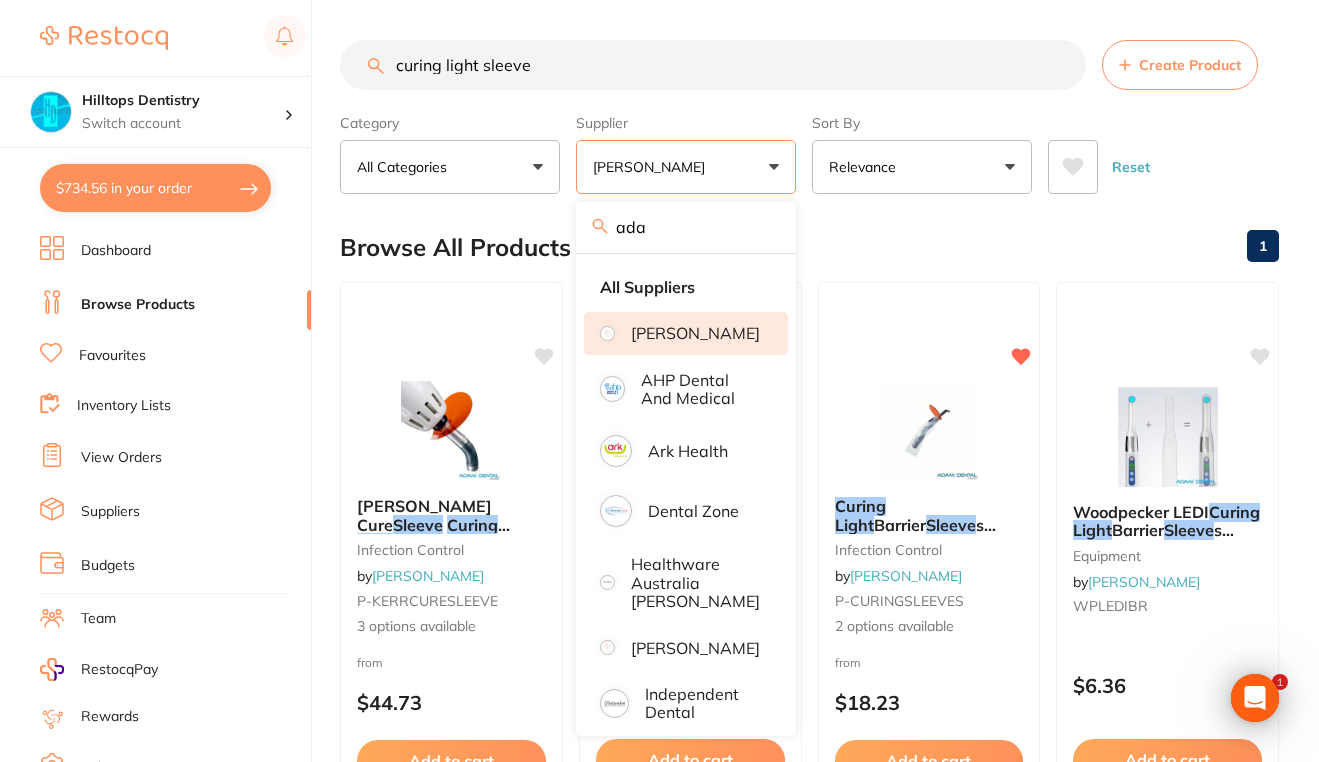 scroll, scrollTop: 0, scrollLeft: 0, axis: both 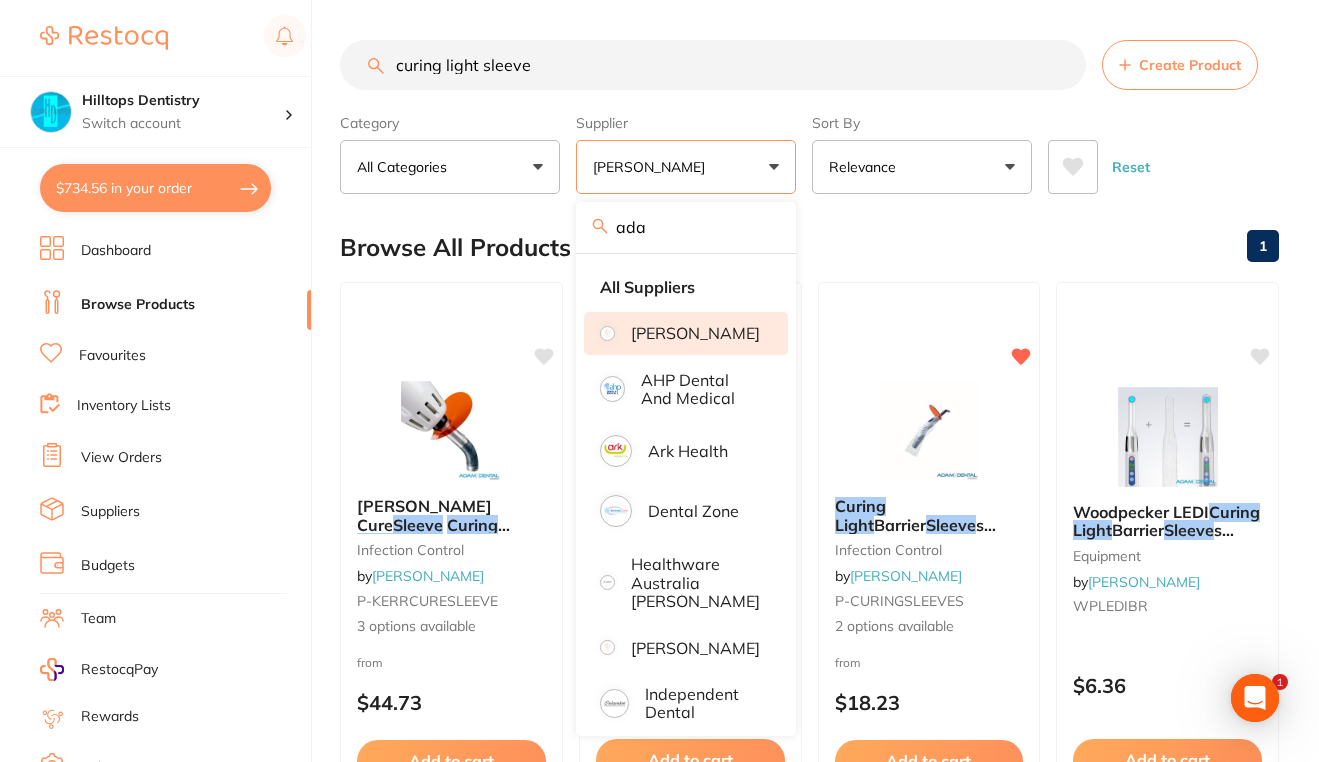 click on "[PERSON_NAME]" at bounding box center [695, 333] 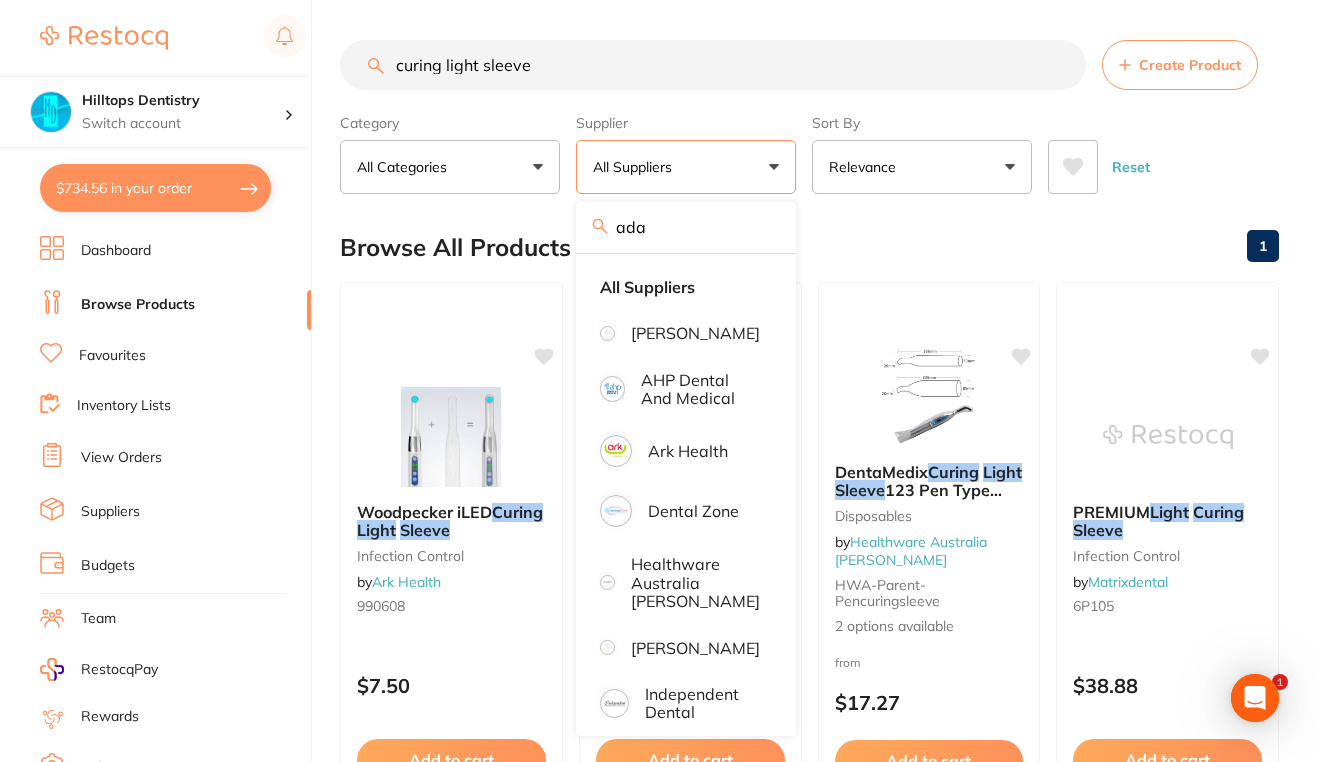 scroll, scrollTop: 0, scrollLeft: 0, axis: both 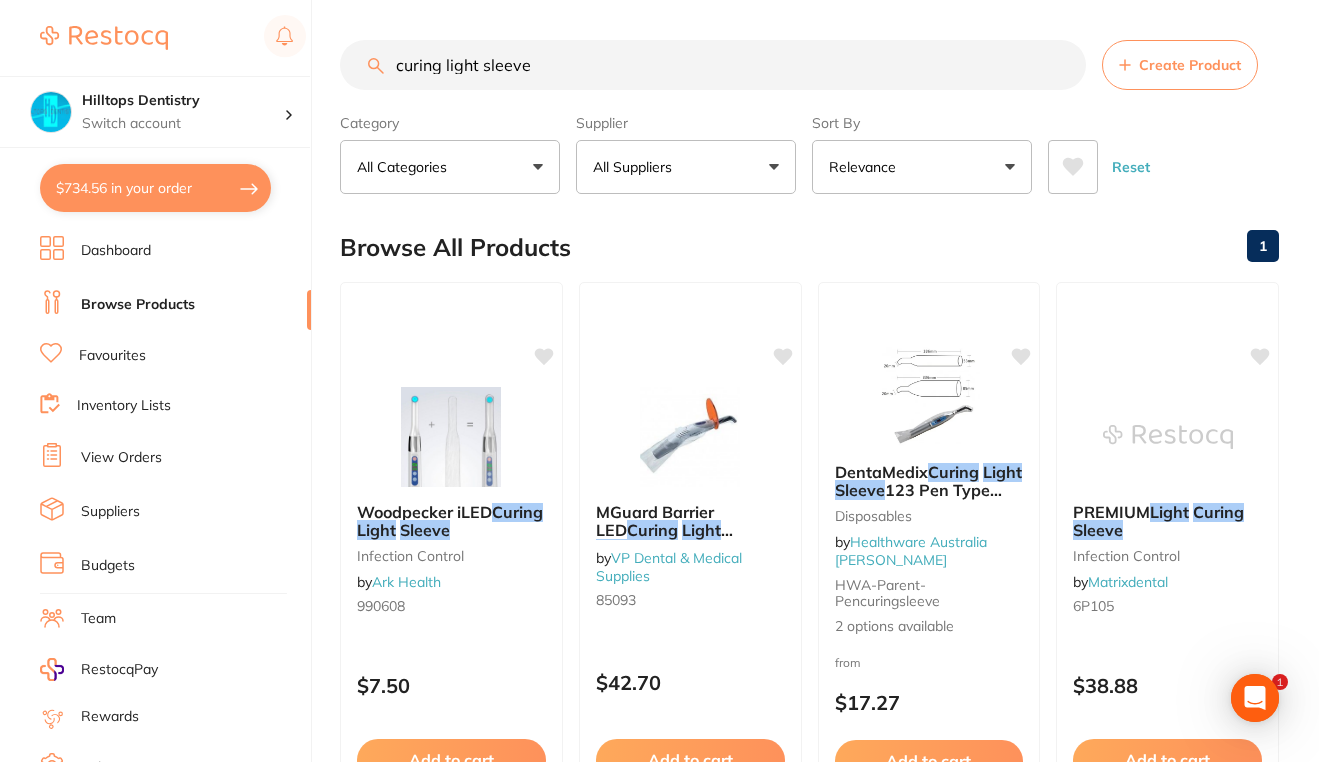 click on "All Suppliers" at bounding box center [686, 167] 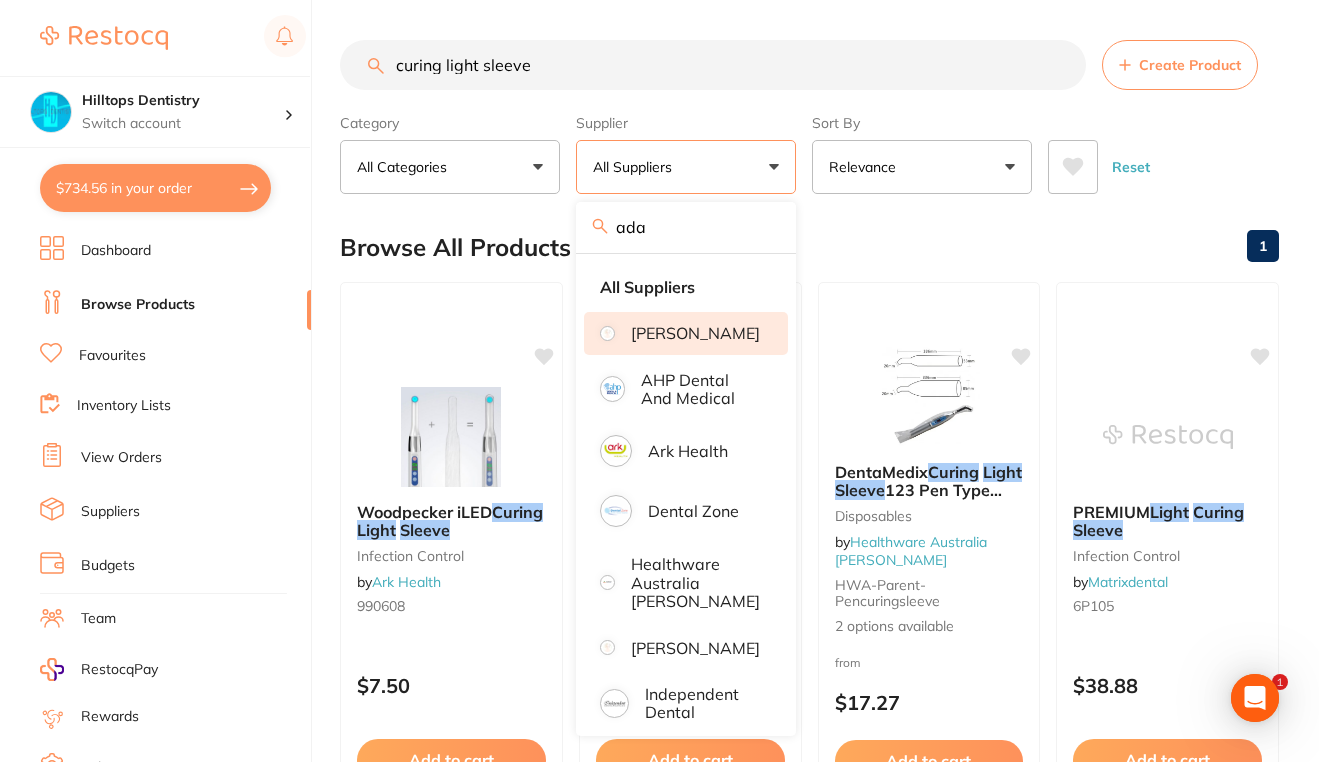 click on "[PERSON_NAME]" at bounding box center (695, 333) 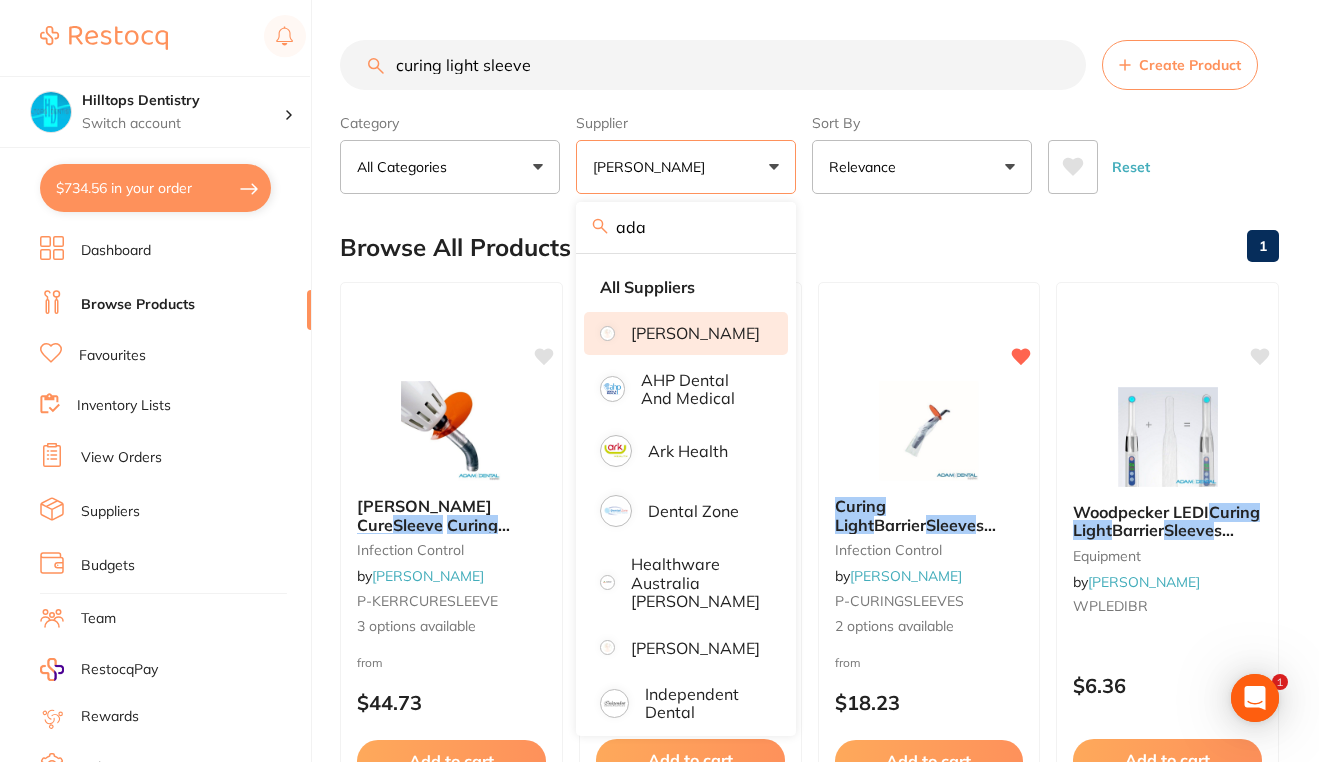 scroll, scrollTop: 0, scrollLeft: 0, axis: both 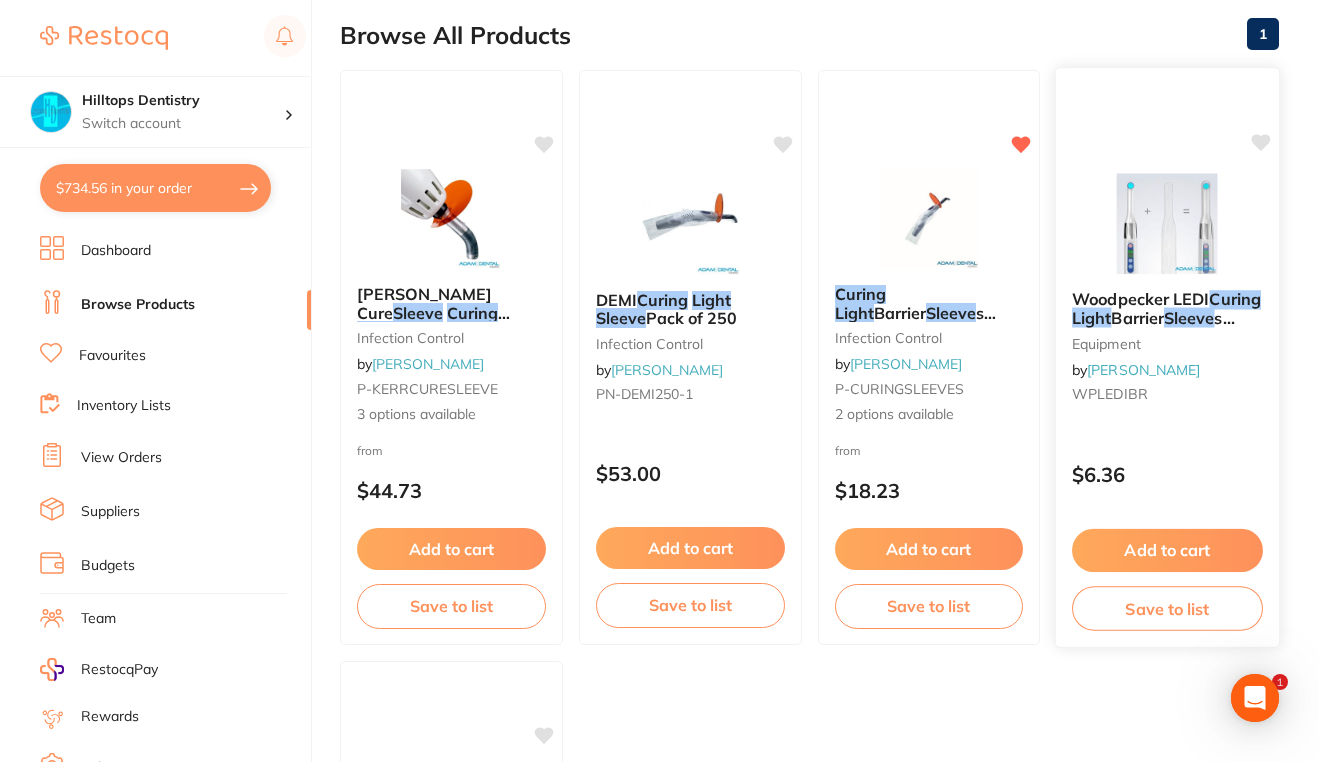 click at bounding box center [1167, 223] 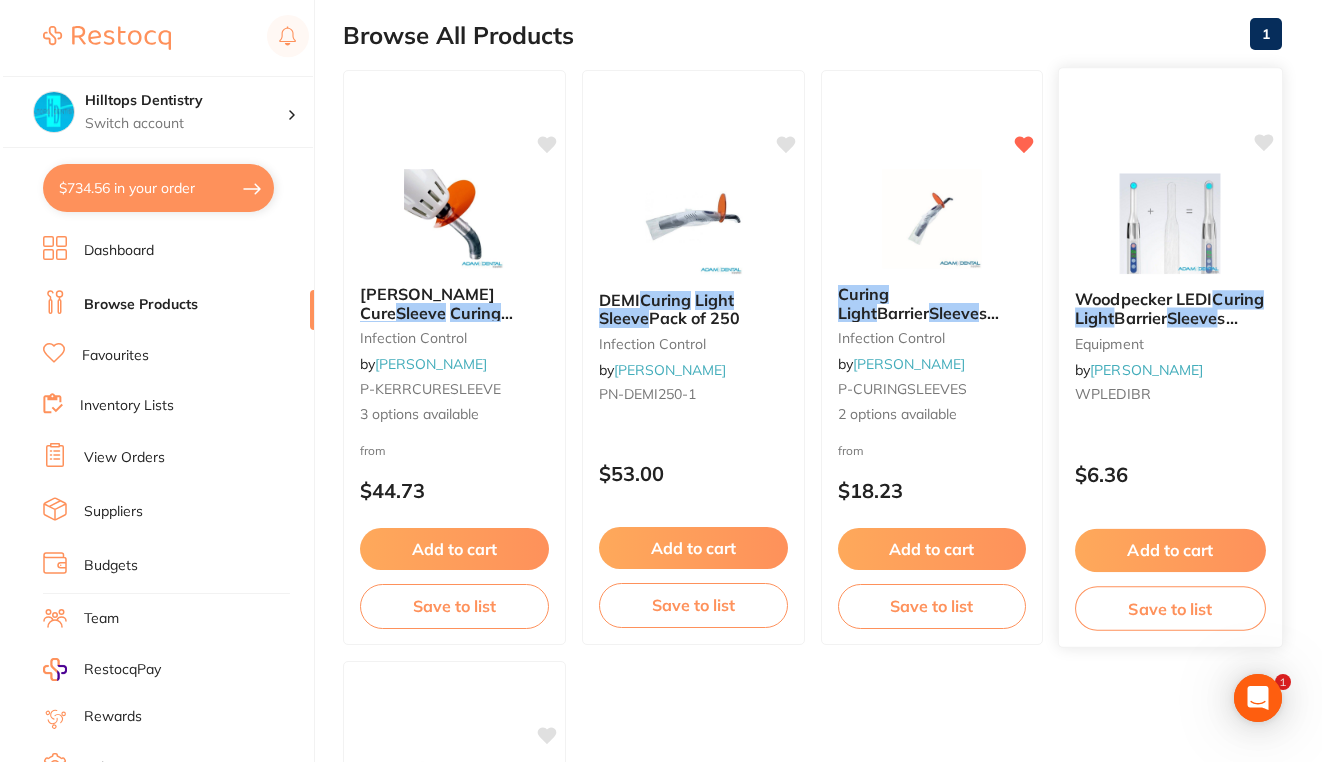 scroll, scrollTop: 0, scrollLeft: 0, axis: both 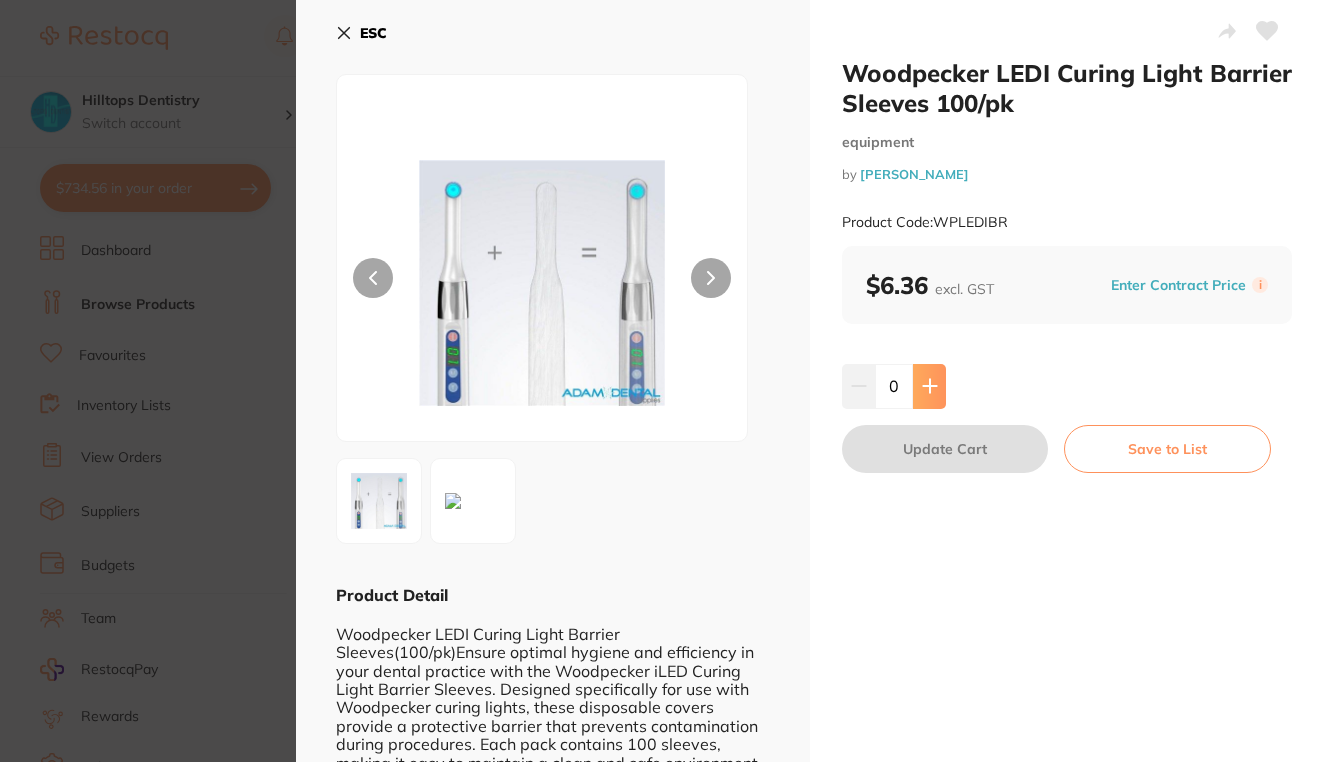 click 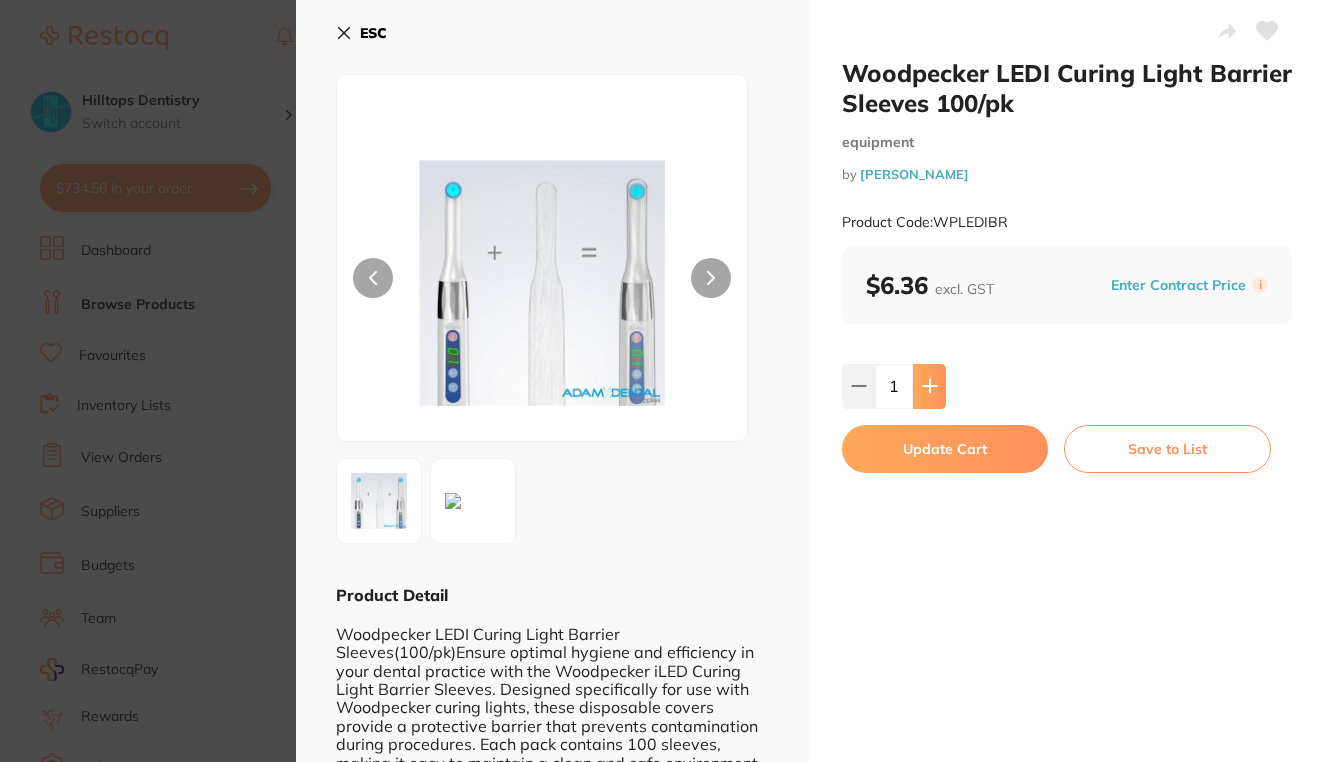 click 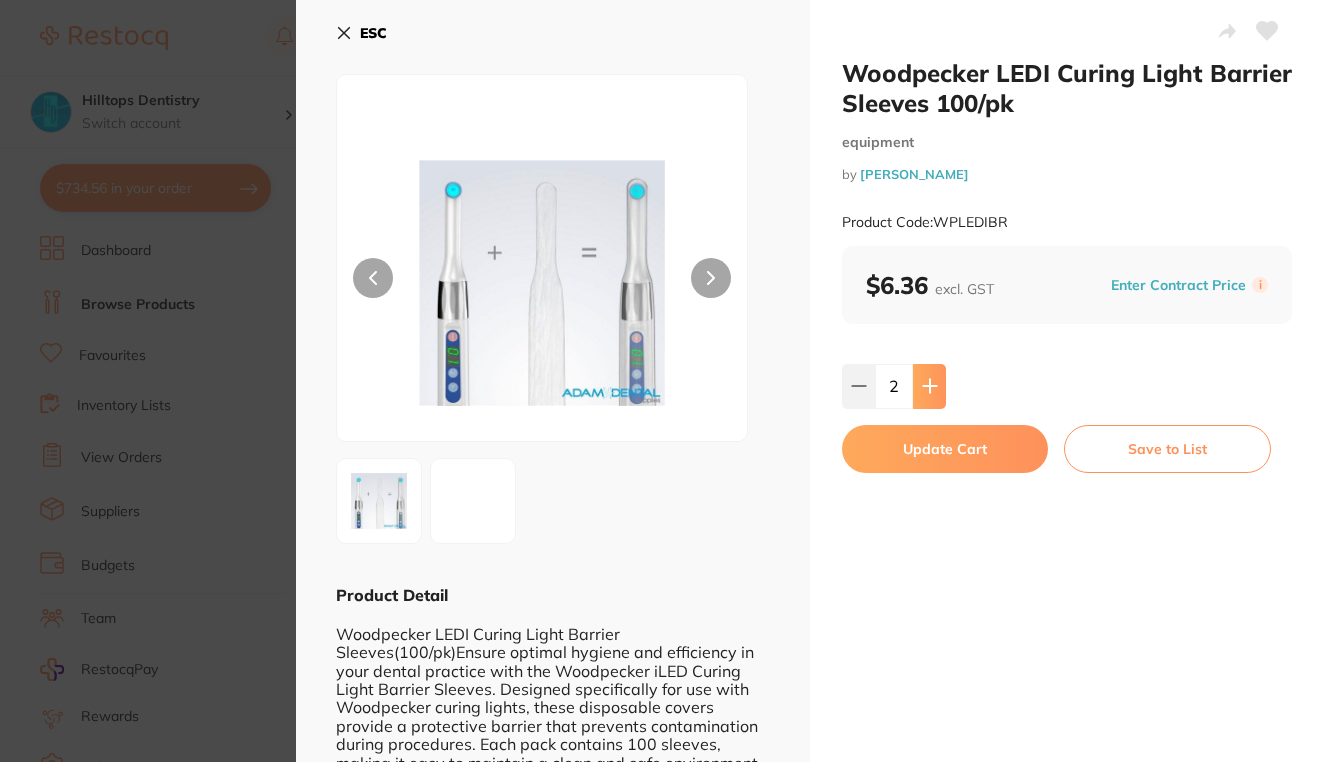 scroll, scrollTop: 0, scrollLeft: 0, axis: both 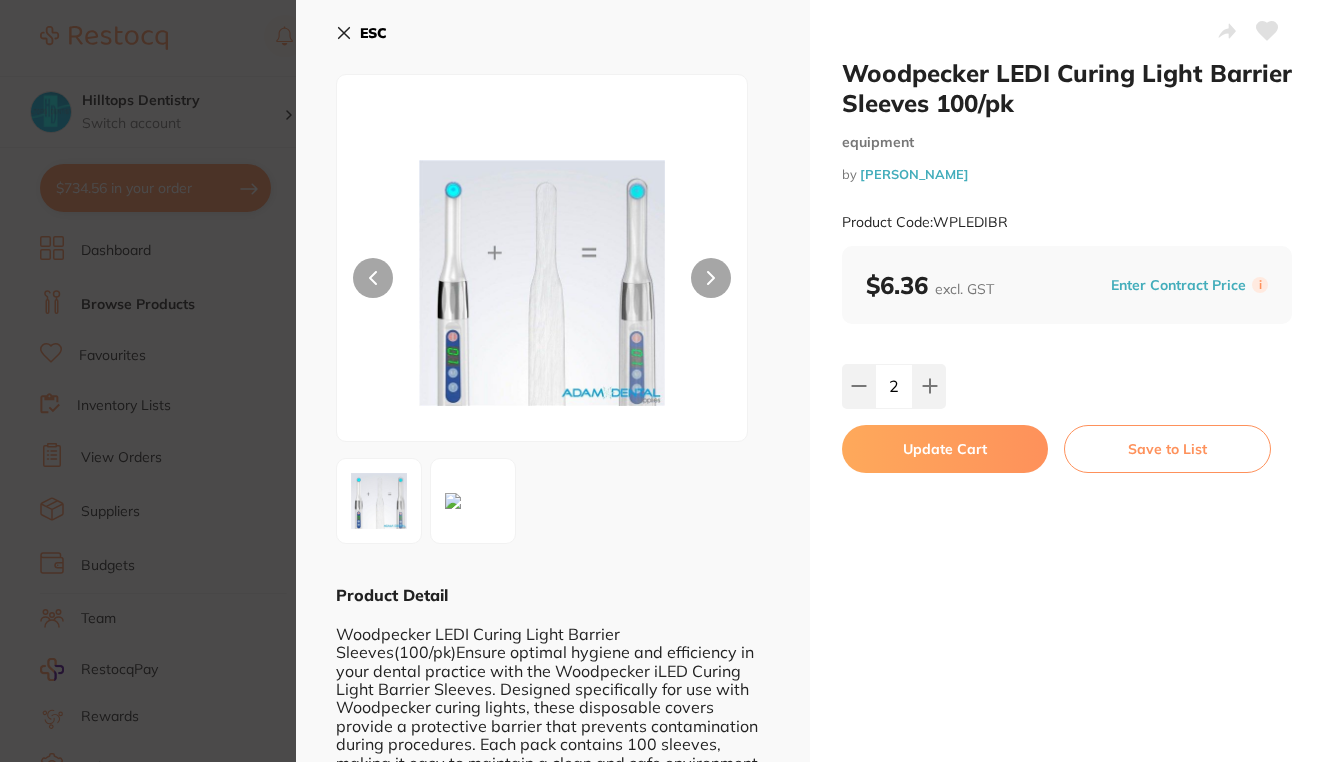 click on "Update Cart" at bounding box center [945, 449] 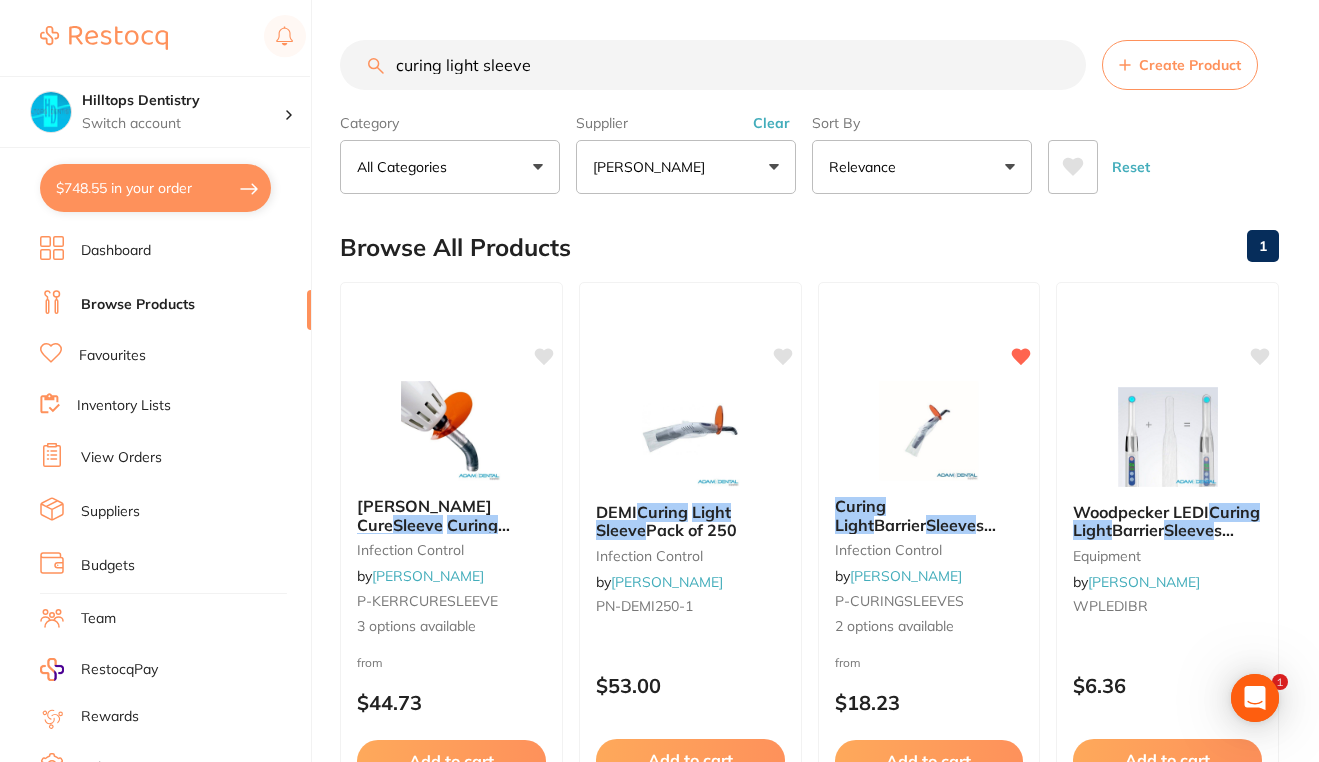 scroll, scrollTop: 0, scrollLeft: 0, axis: both 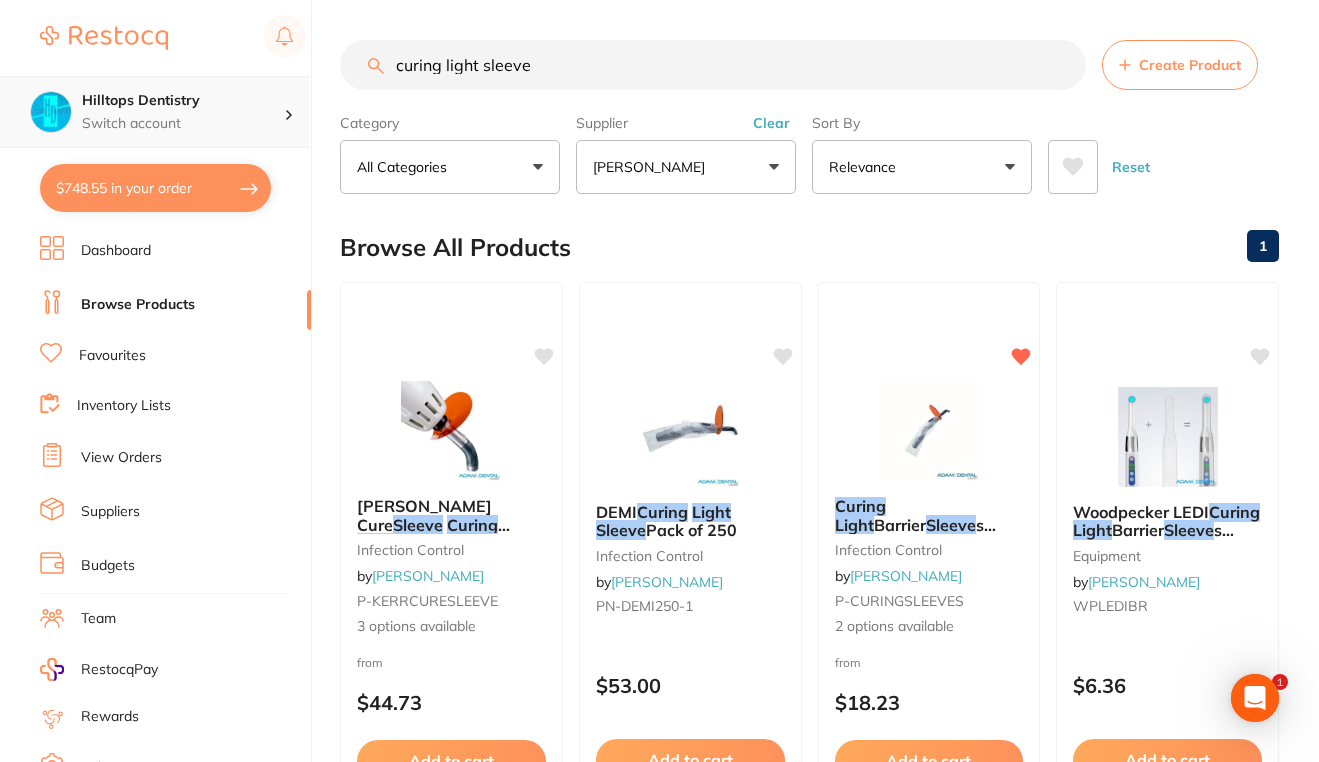 drag, startPoint x: 548, startPoint y: 75, endPoint x: 77, endPoint y: 88, distance: 471.17938 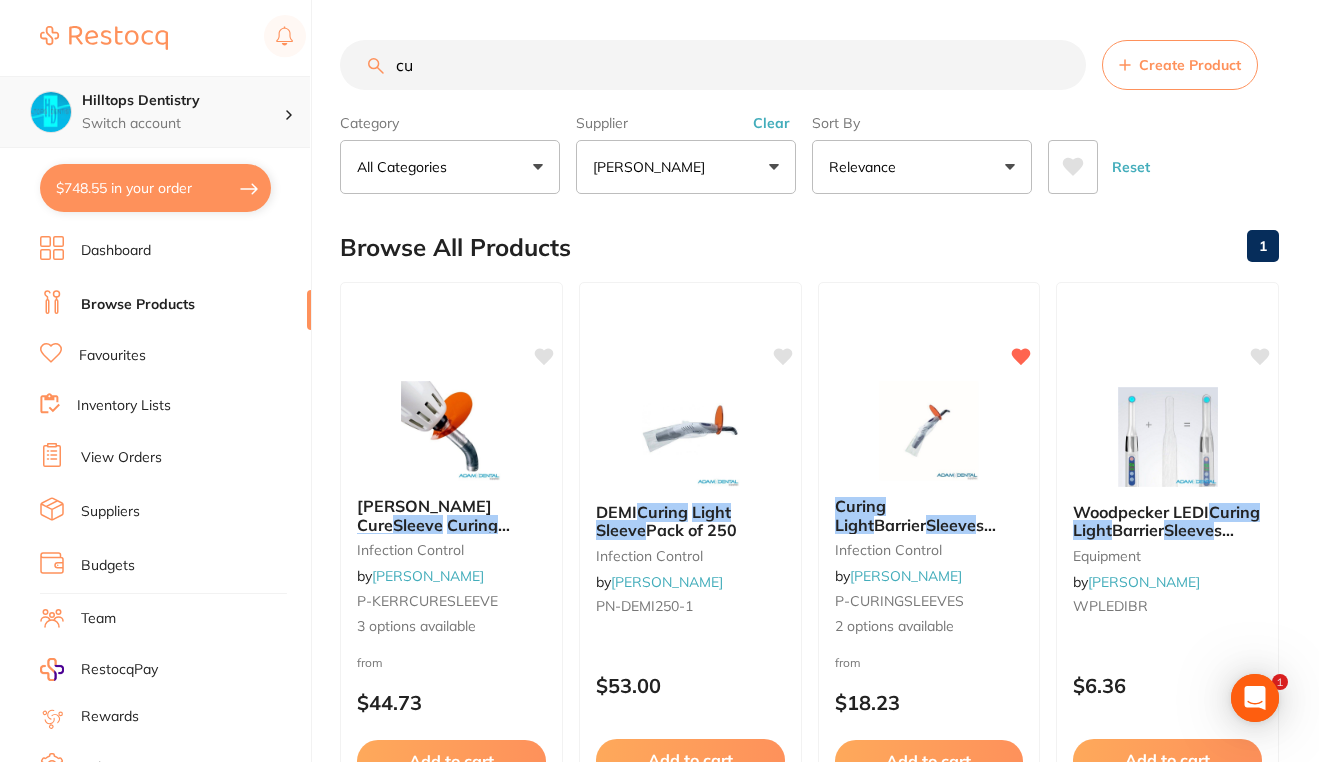 type on "c" 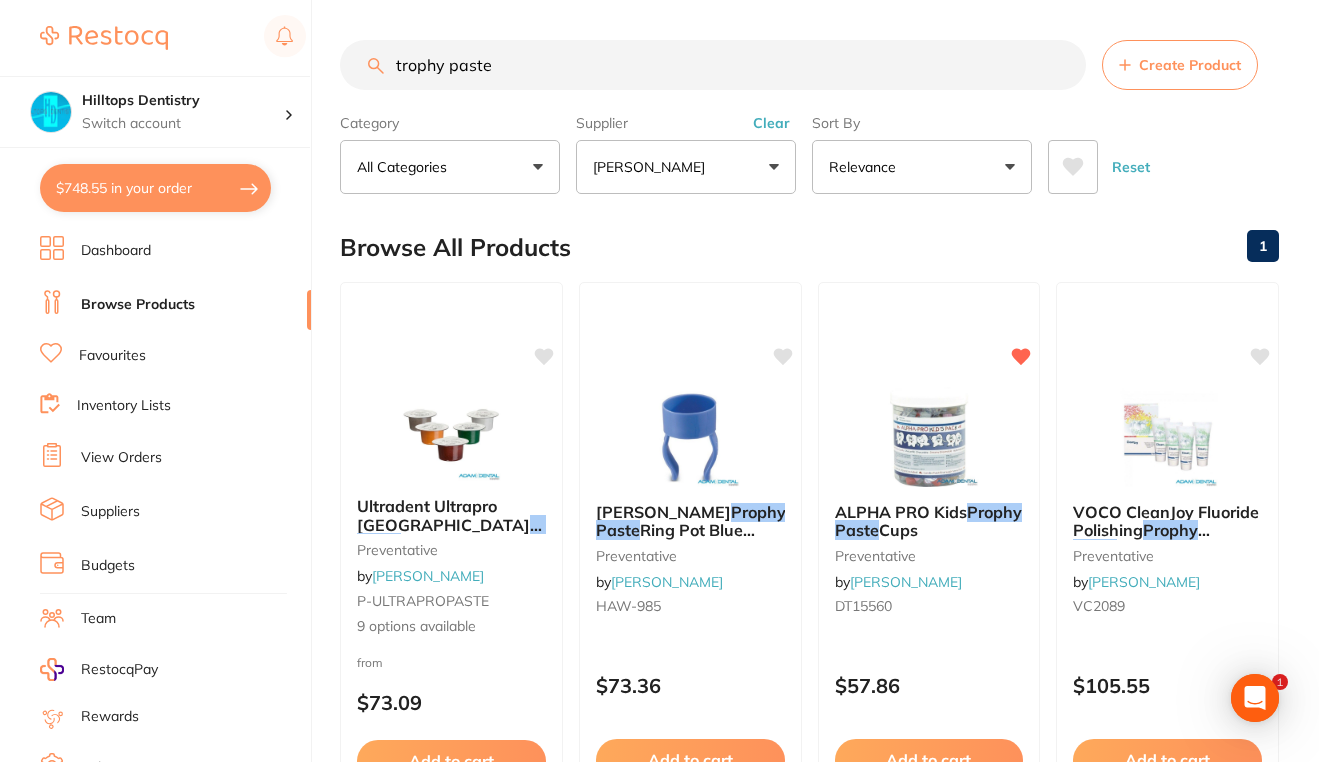 scroll, scrollTop: 0, scrollLeft: 0, axis: both 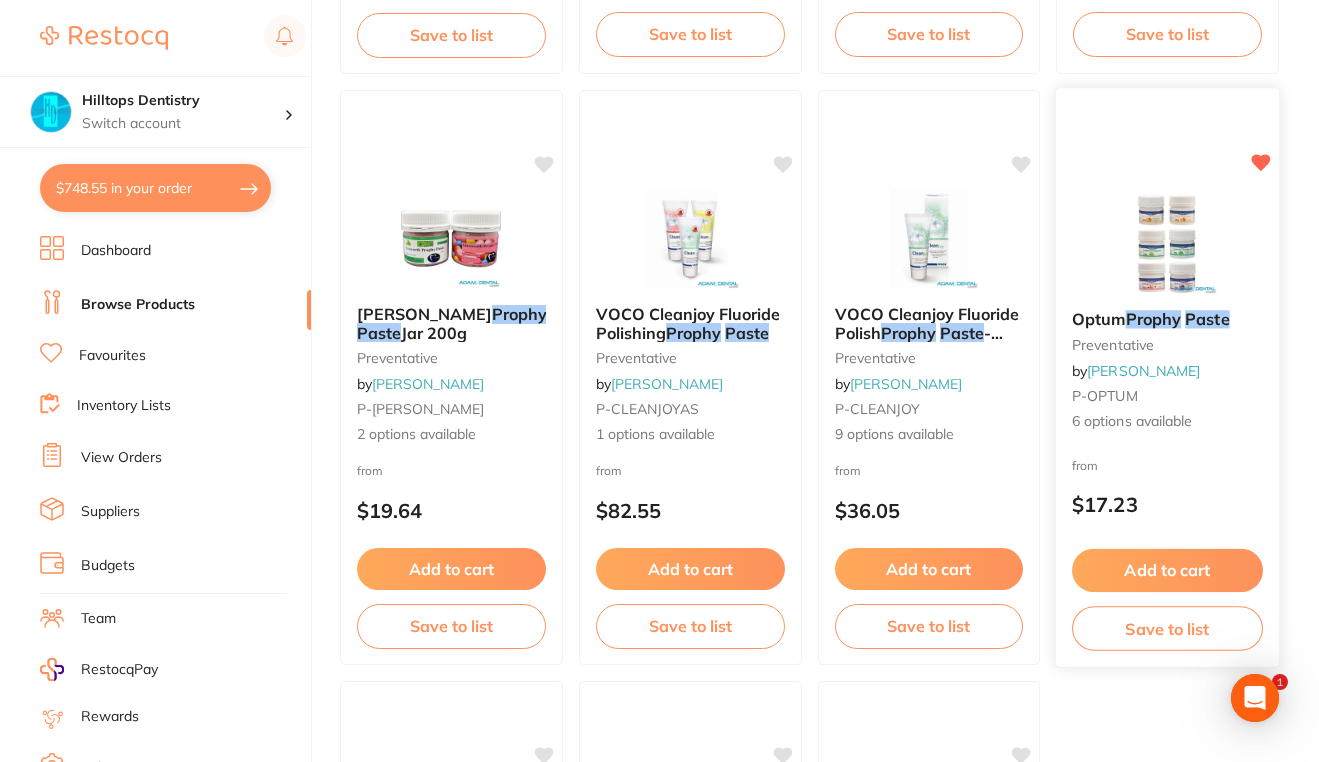 type on "prophy paste" 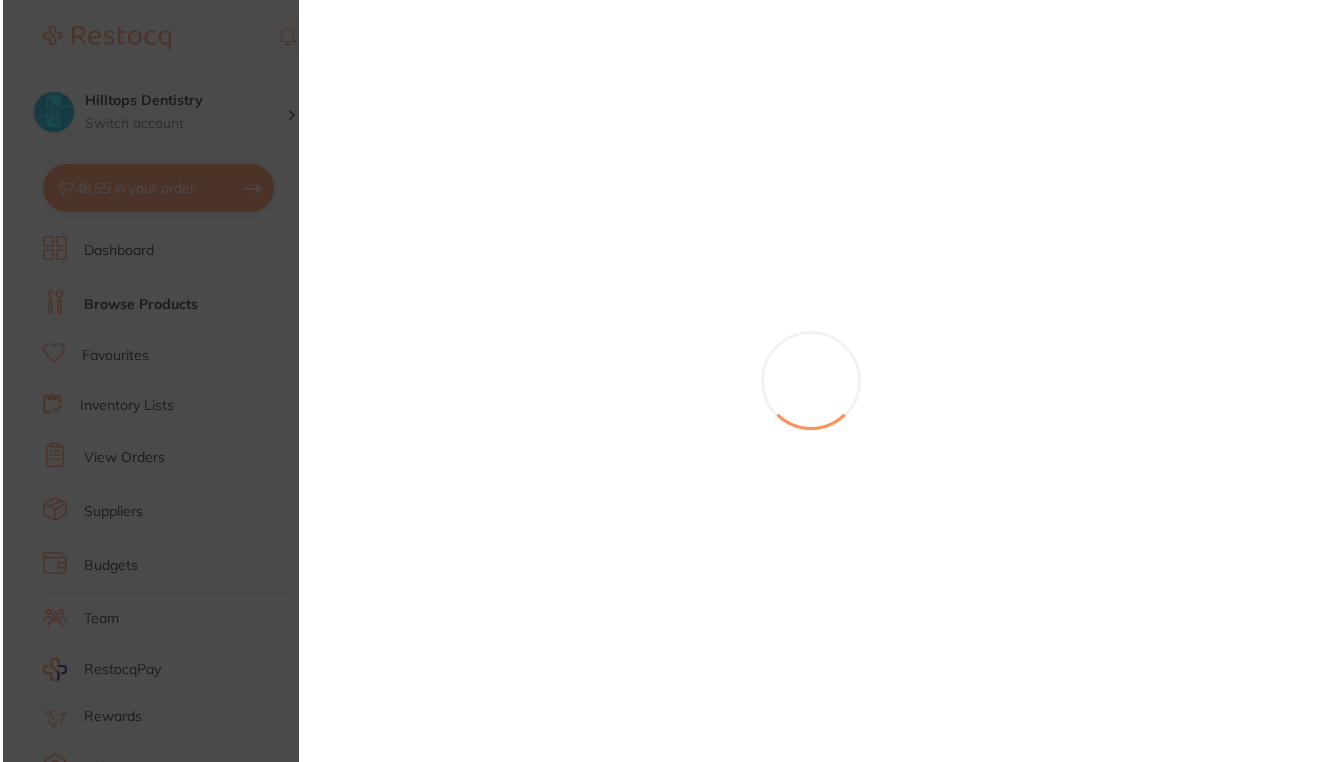 scroll, scrollTop: 0, scrollLeft: 0, axis: both 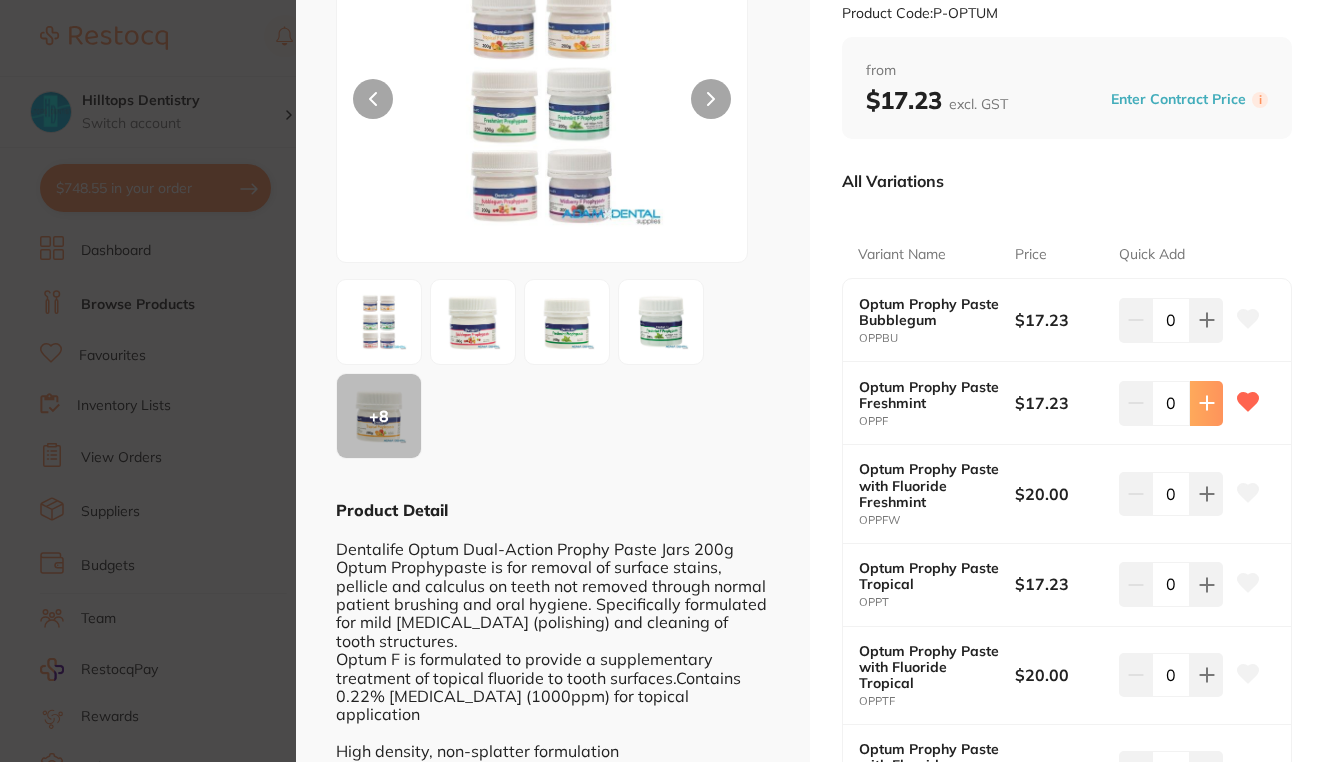 click at bounding box center [1206, 320] 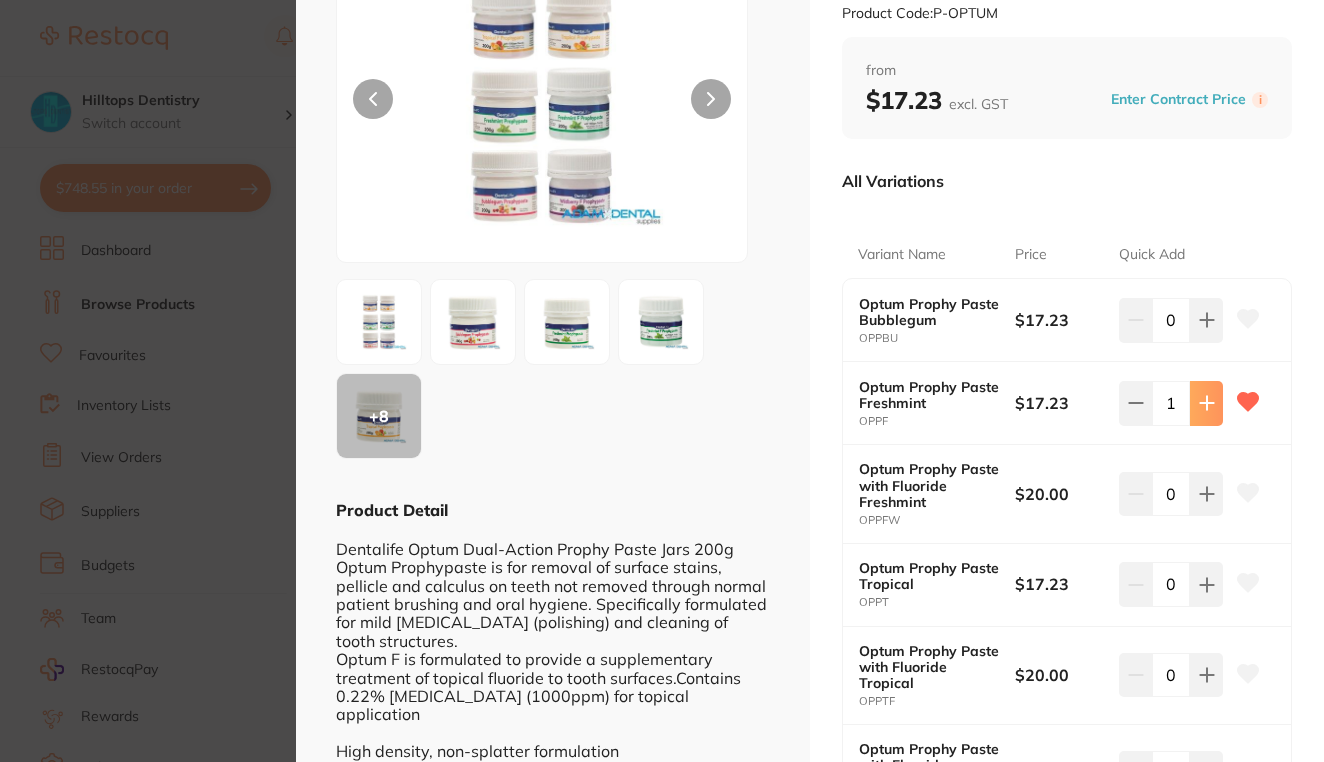 click at bounding box center [1206, 320] 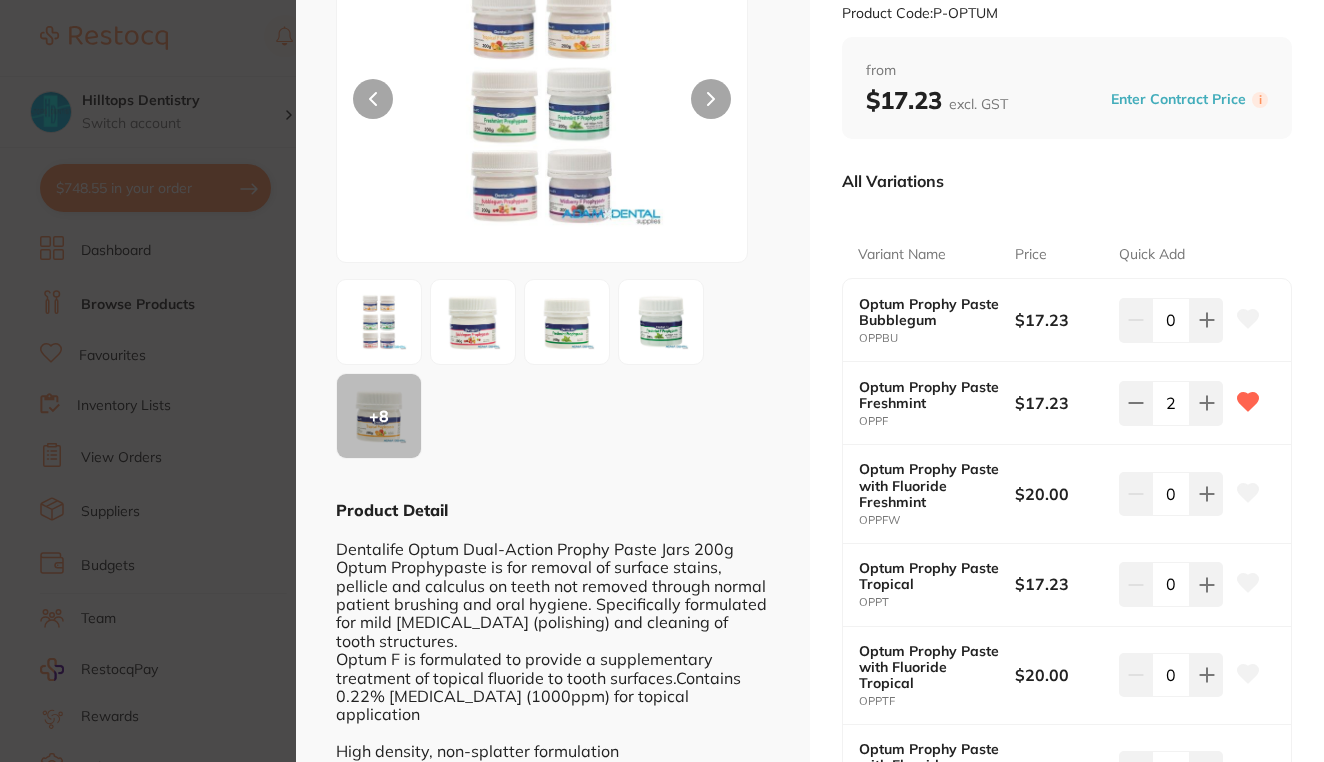scroll, scrollTop: 384, scrollLeft: 0, axis: vertical 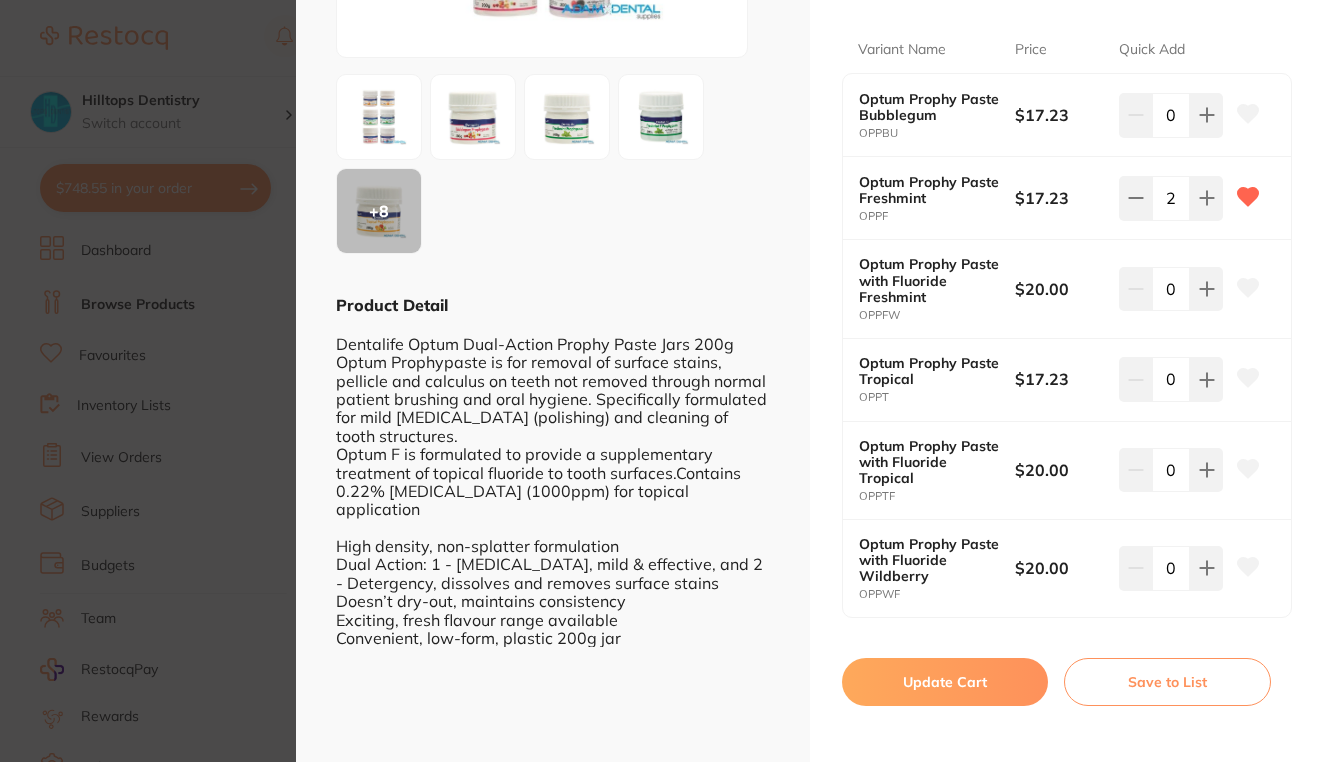 click on "Update Cart" at bounding box center [945, 682] 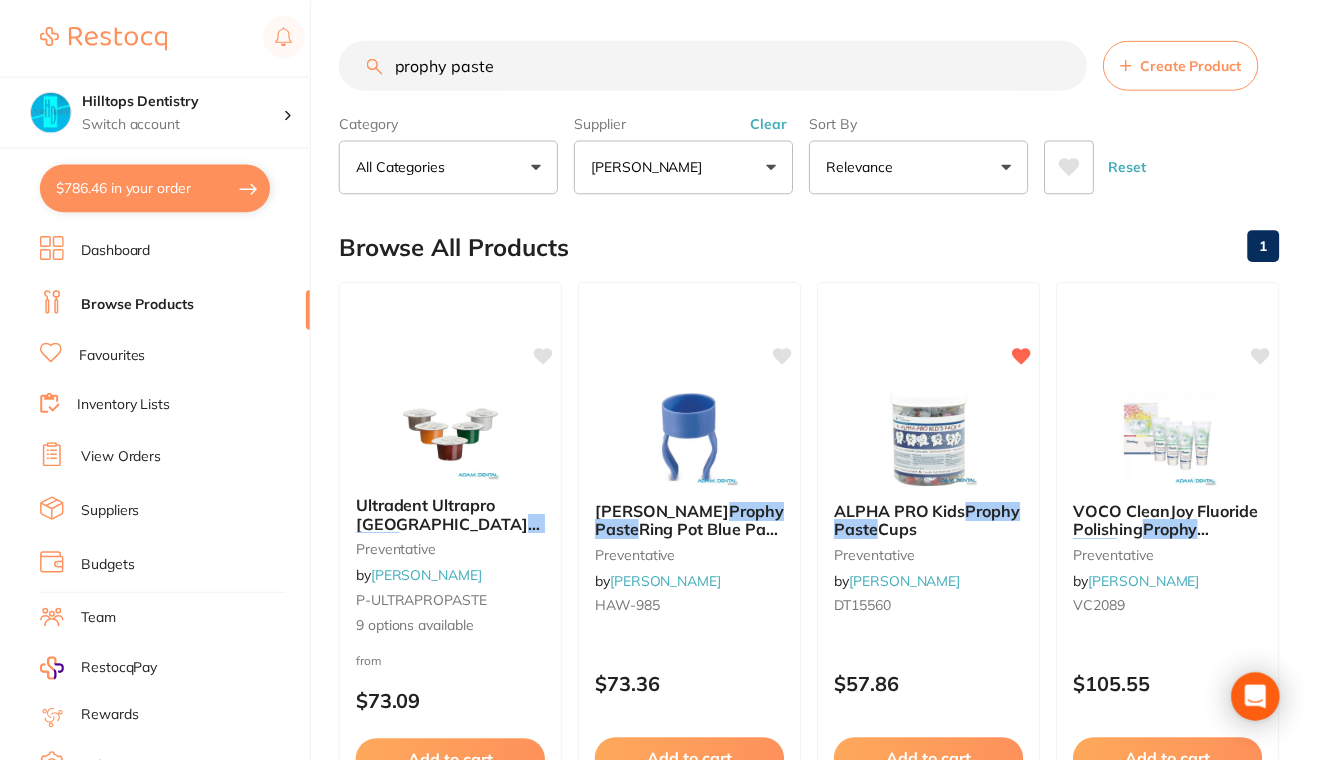 scroll, scrollTop: 783, scrollLeft: 0, axis: vertical 